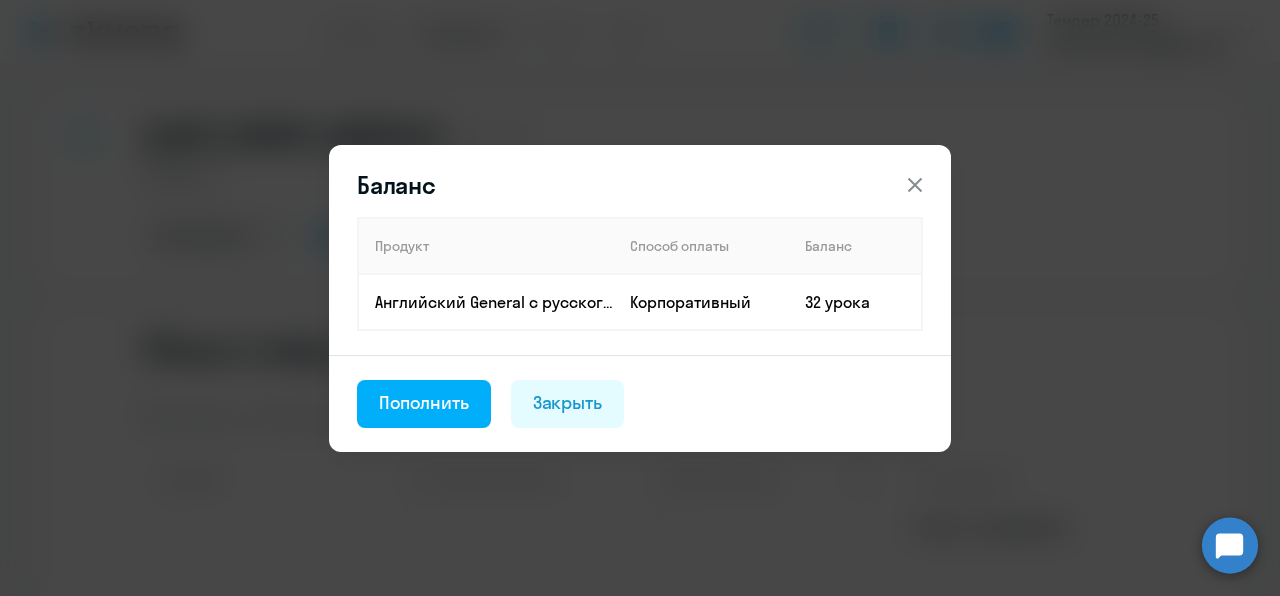 select on "english" 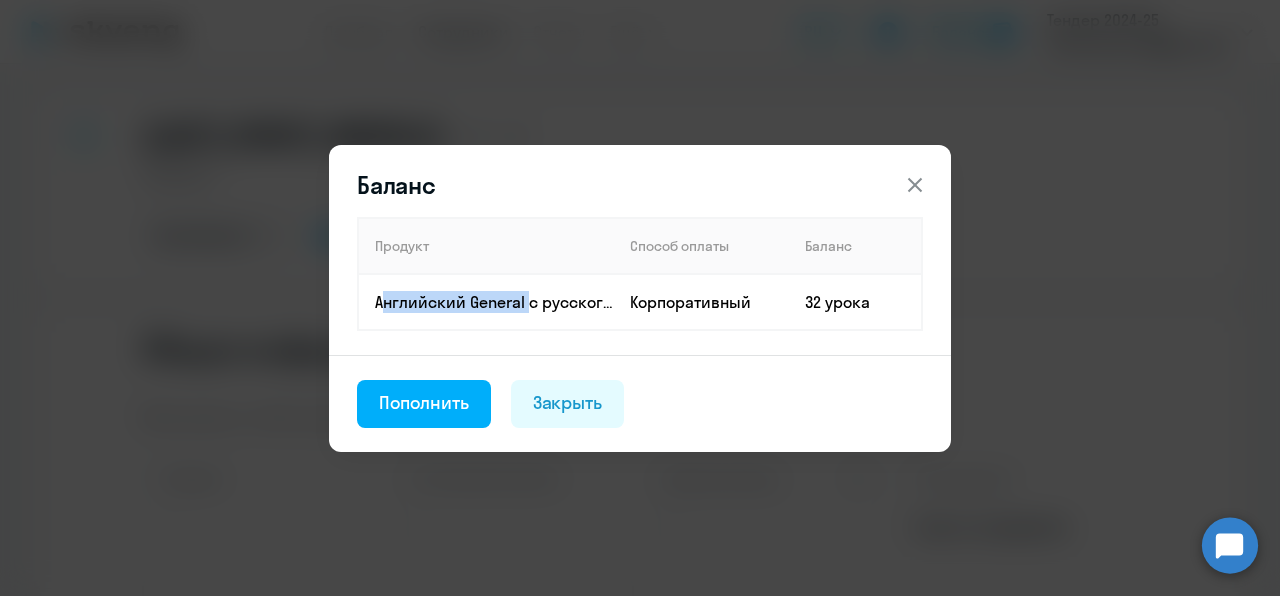 scroll, scrollTop: 1, scrollLeft: 0, axis: vertical 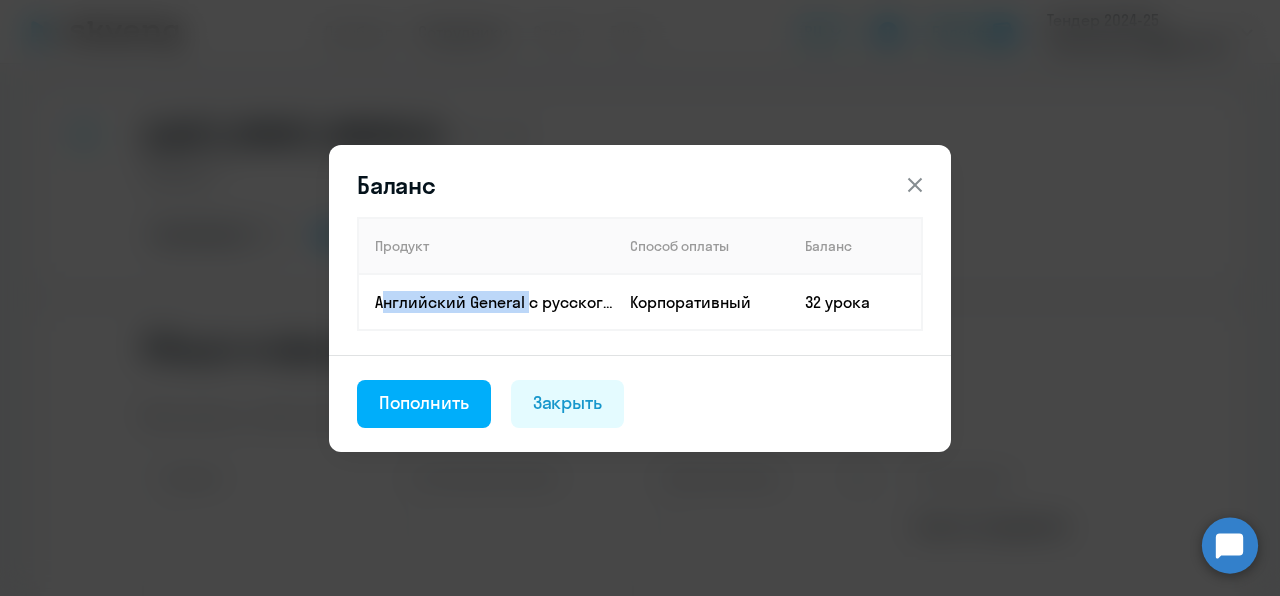 click 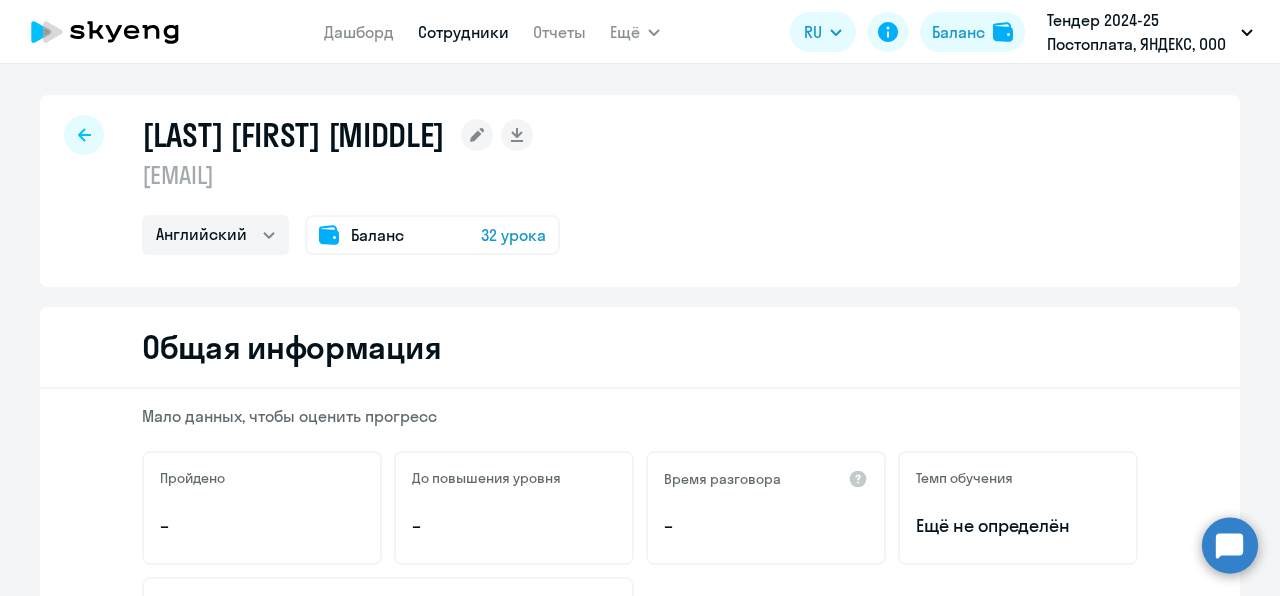 scroll, scrollTop: 0, scrollLeft: 0, axis: both 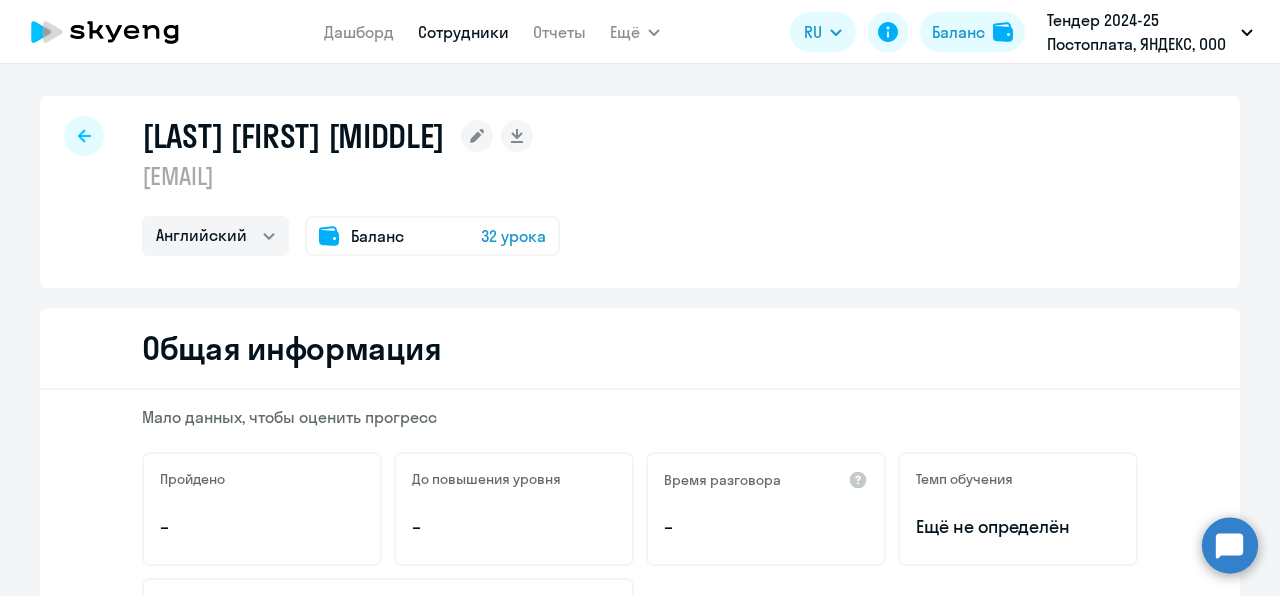 click on "Сотрудники" at bounding box center (463, 32) 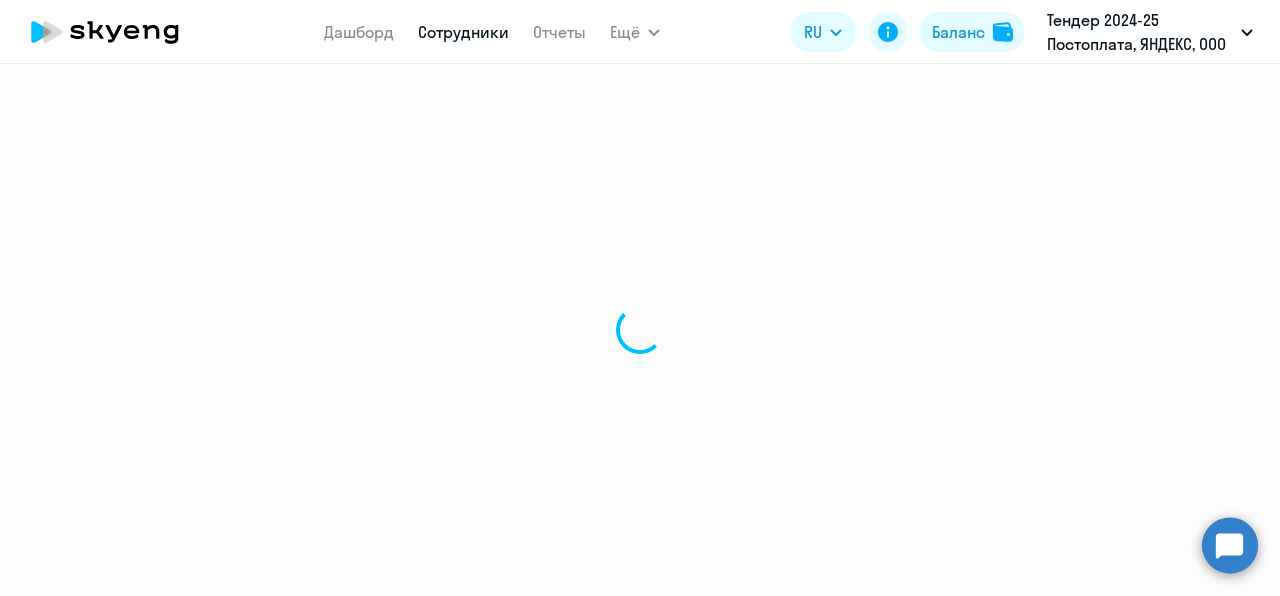 select on "30" 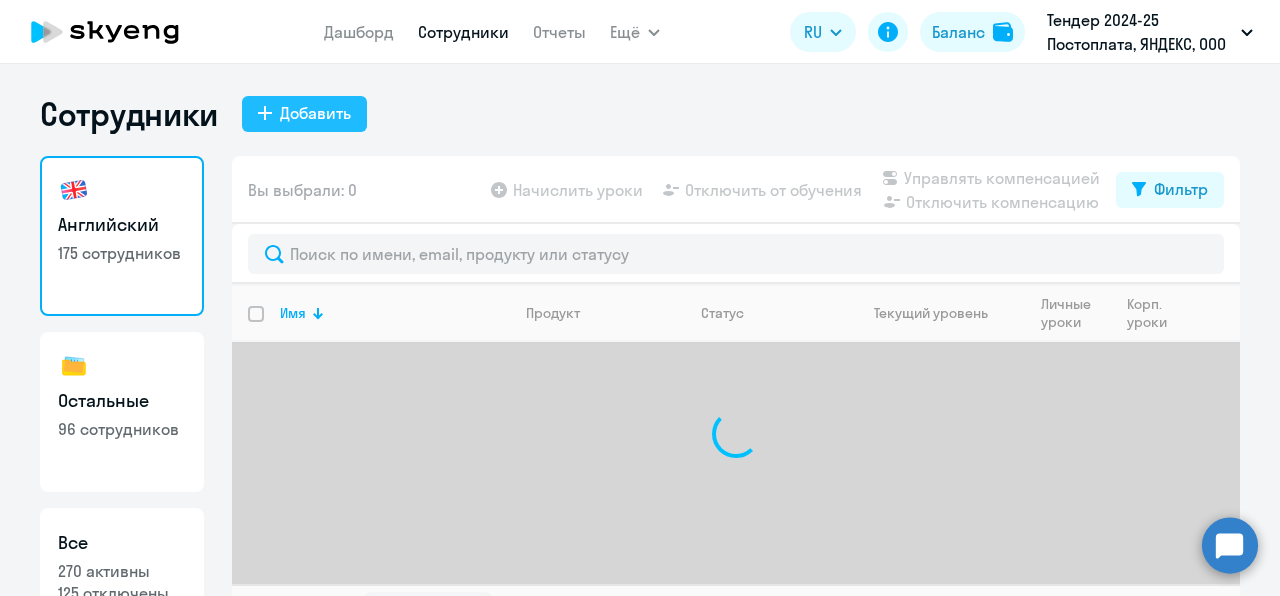 click on "Добавить" 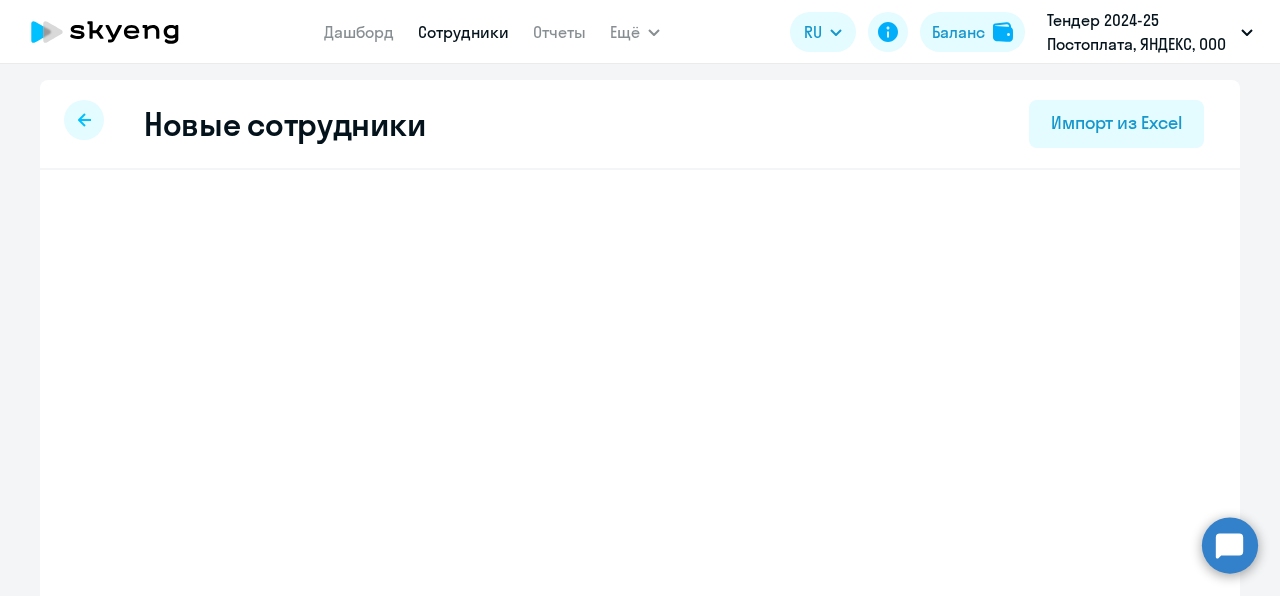 select on "english_adult_not_native_speaker" 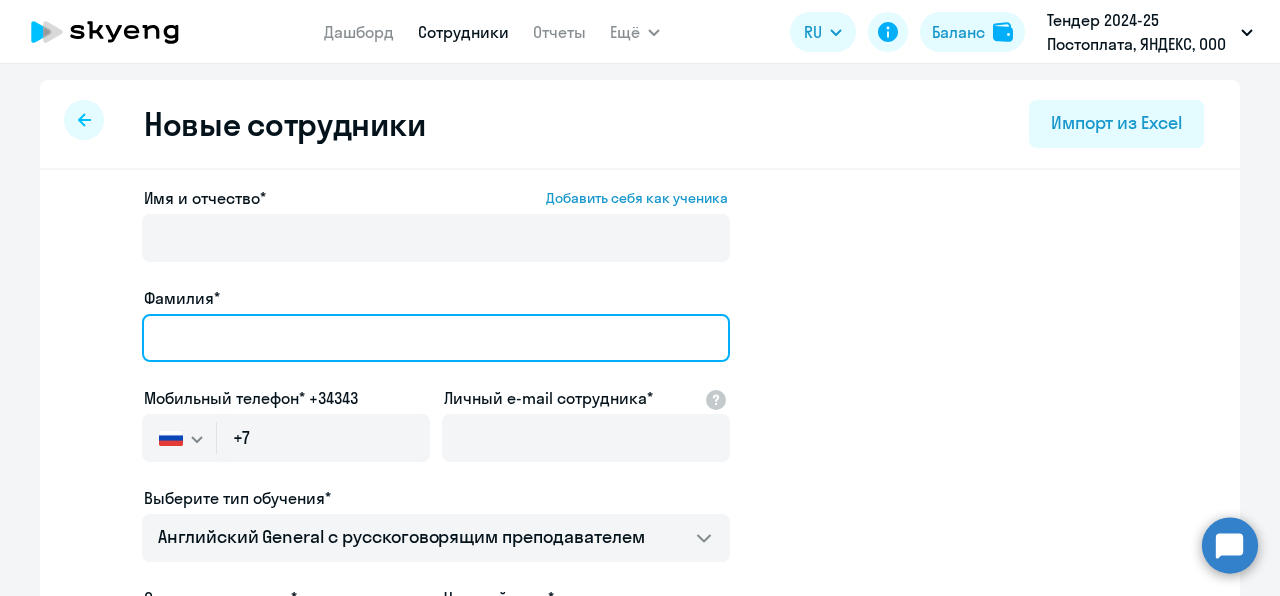click on "Фамилия*" at bounding box center [436, 338] 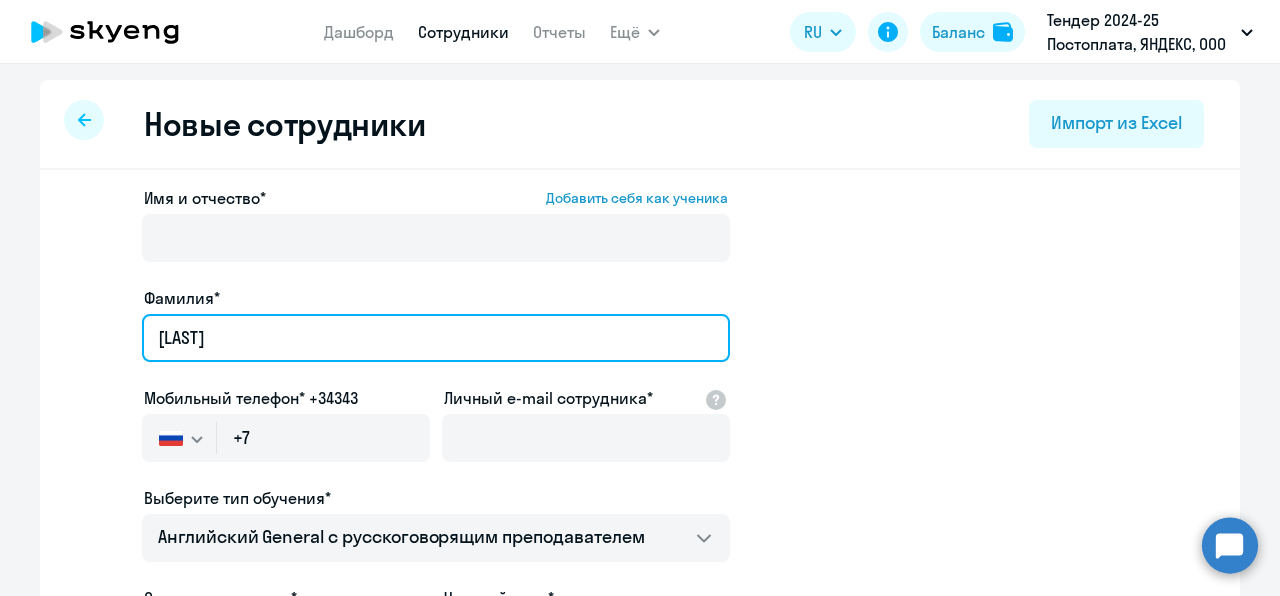 type on "[LAST]" 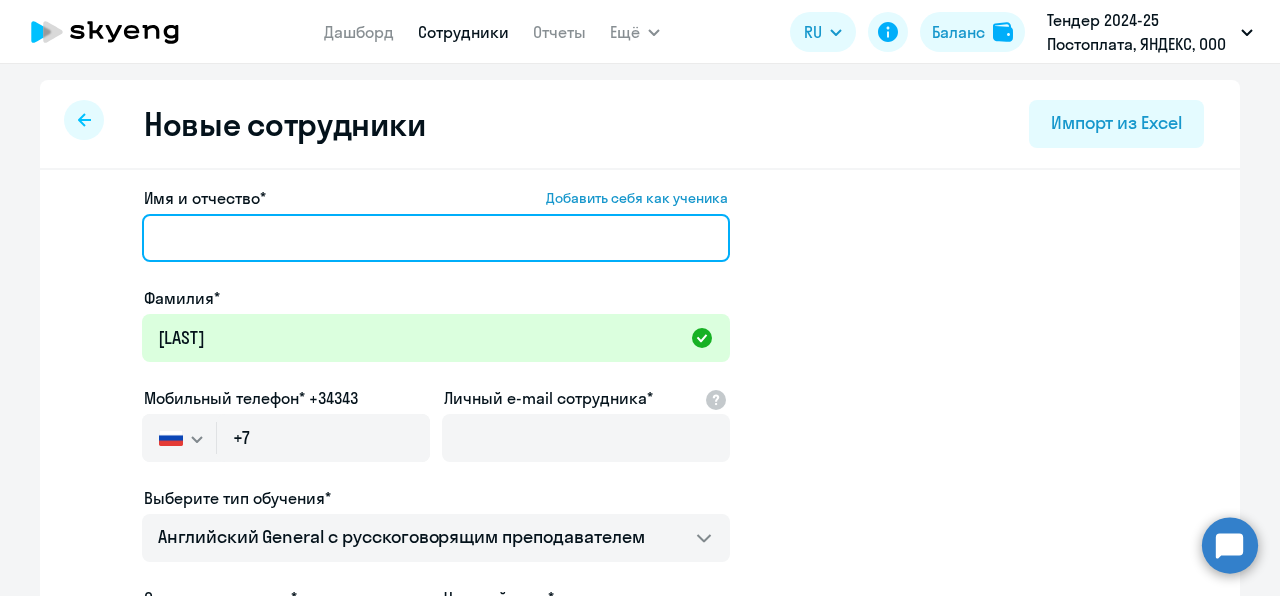 click on "Имя и отчество*  Добавить себя как ученика" at bounding box center [436, 238] 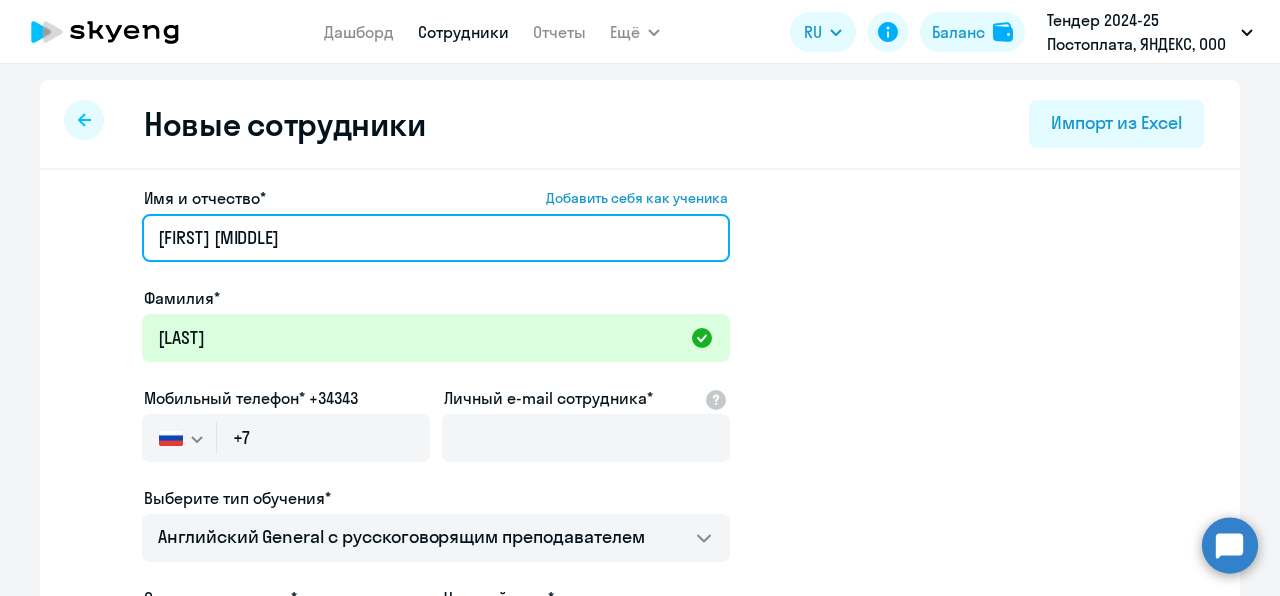 type on "[FIRST] [MIDDLE]" 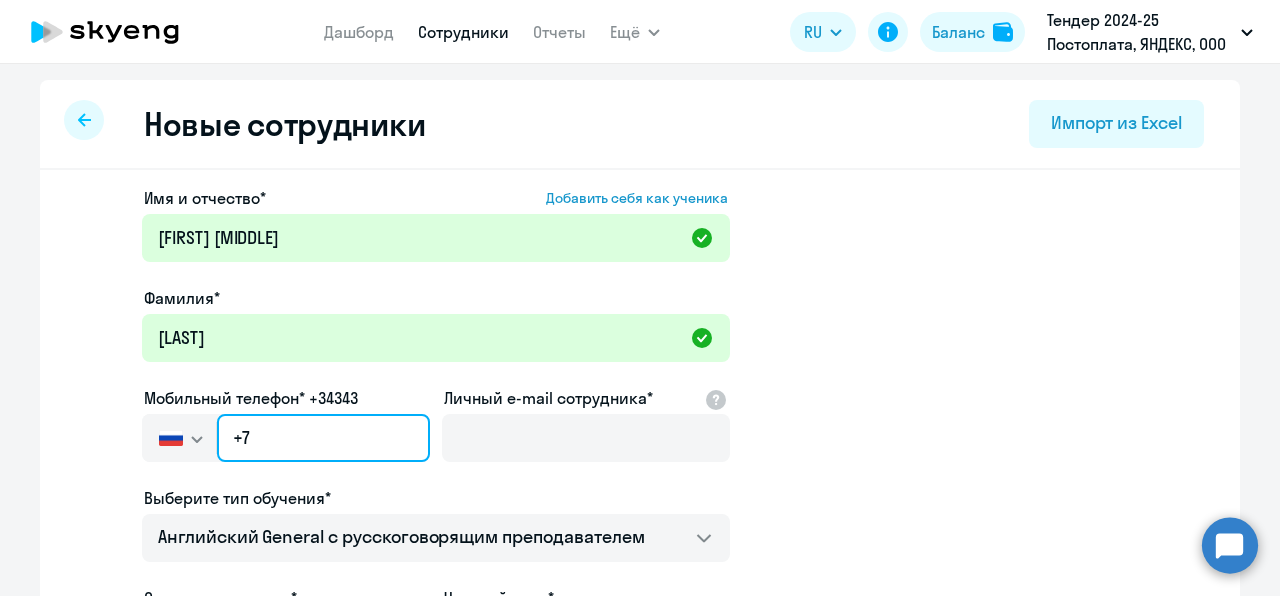 click on "+7" 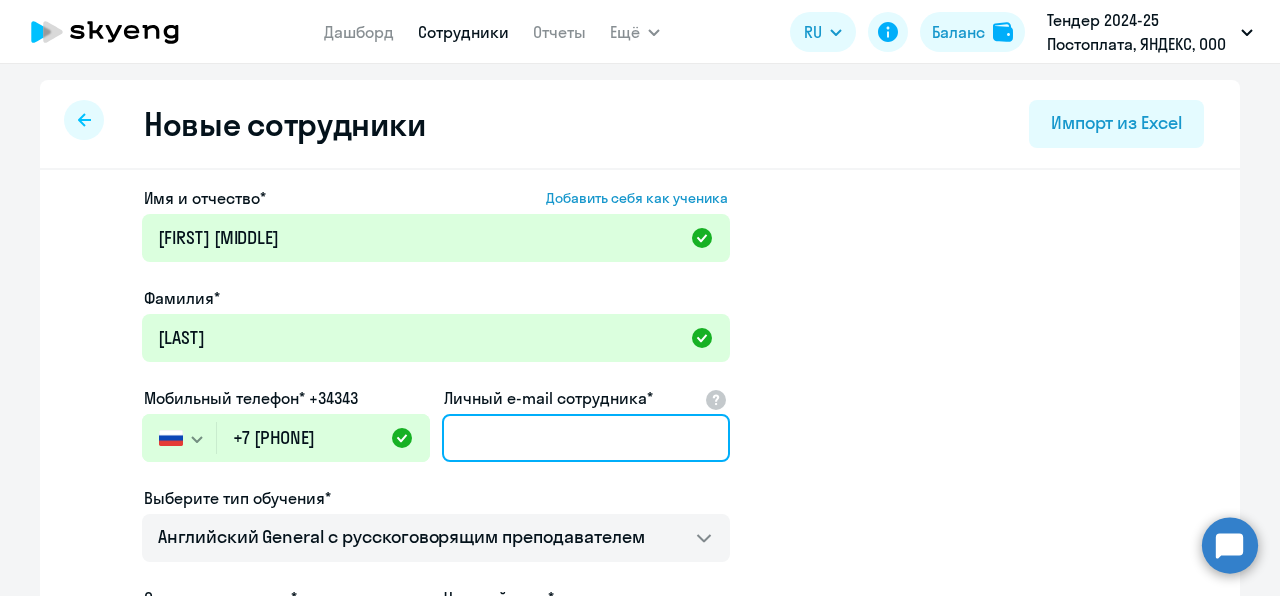 click on "Личный e-mail сотрудника*" at bounding box center (586, 438) 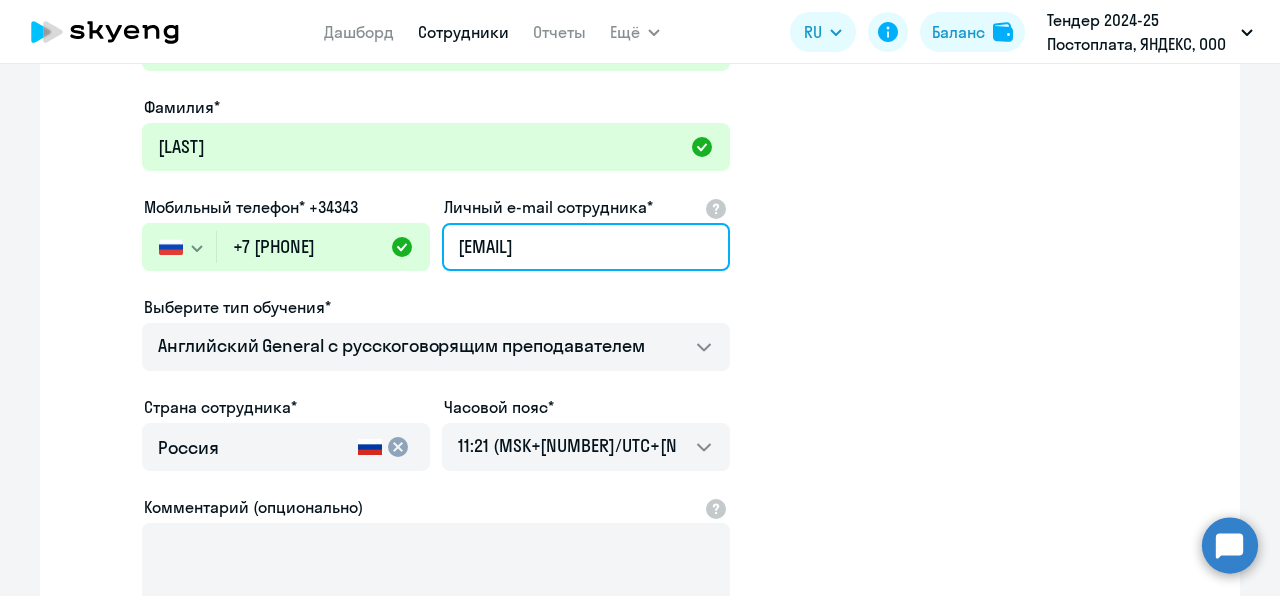 scroll, scrollTop: 384, scrollLeft: 0, axis: vertical 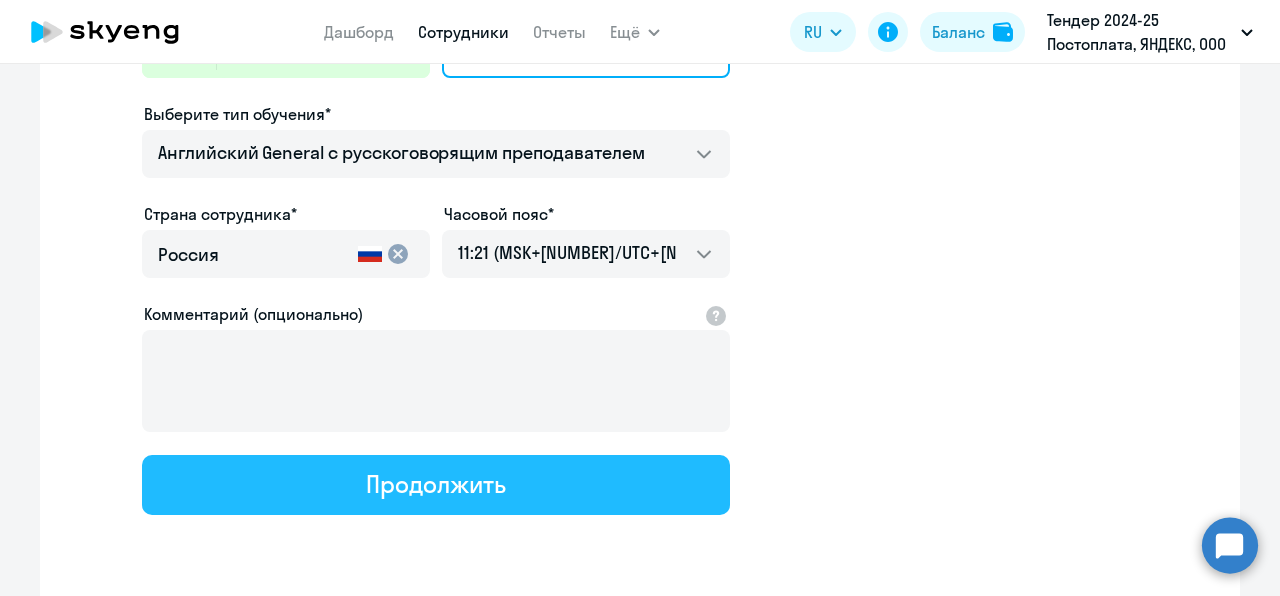 type on "[EMAIL]" 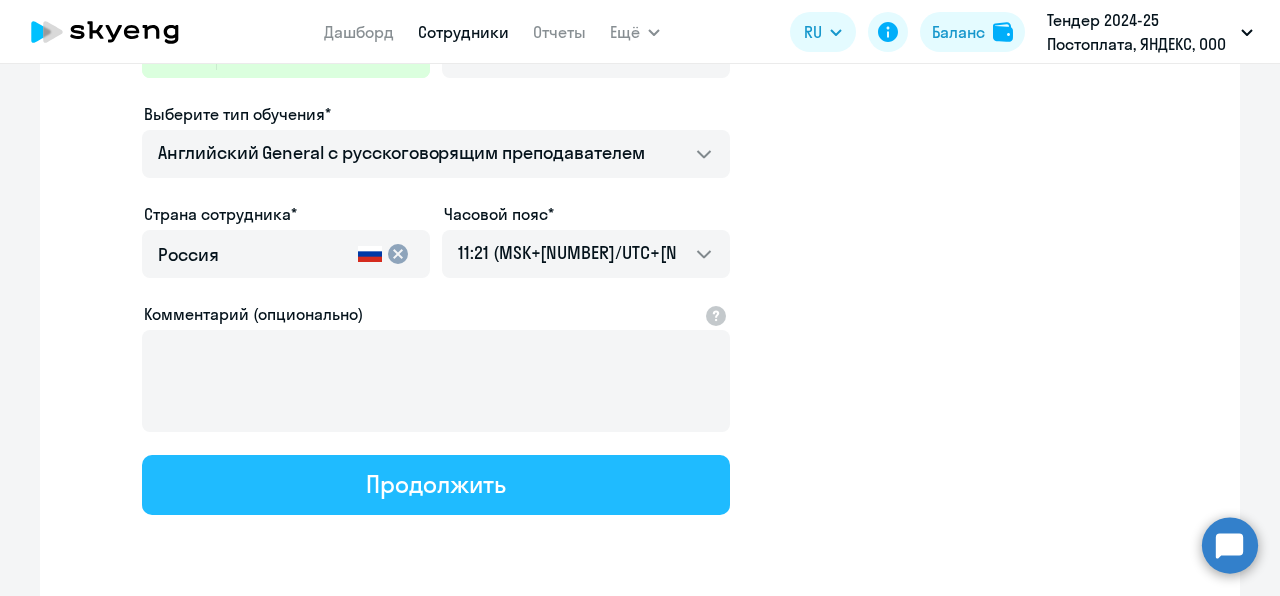 click on "Продолжить" 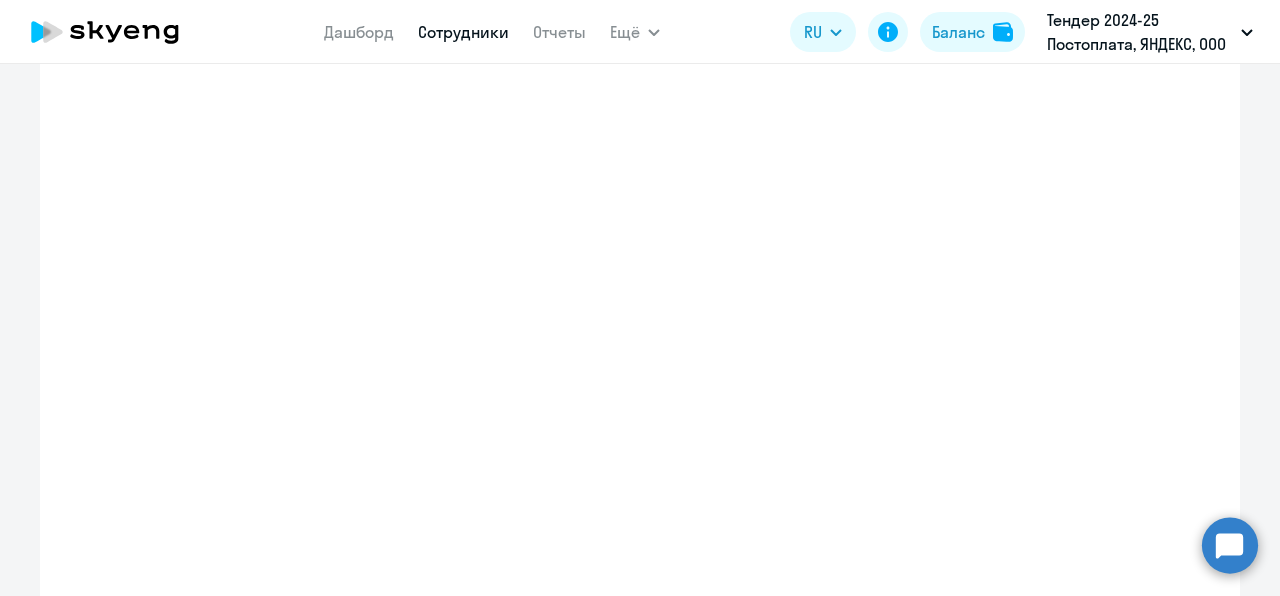 select on "english_adult_not_native_speaker" 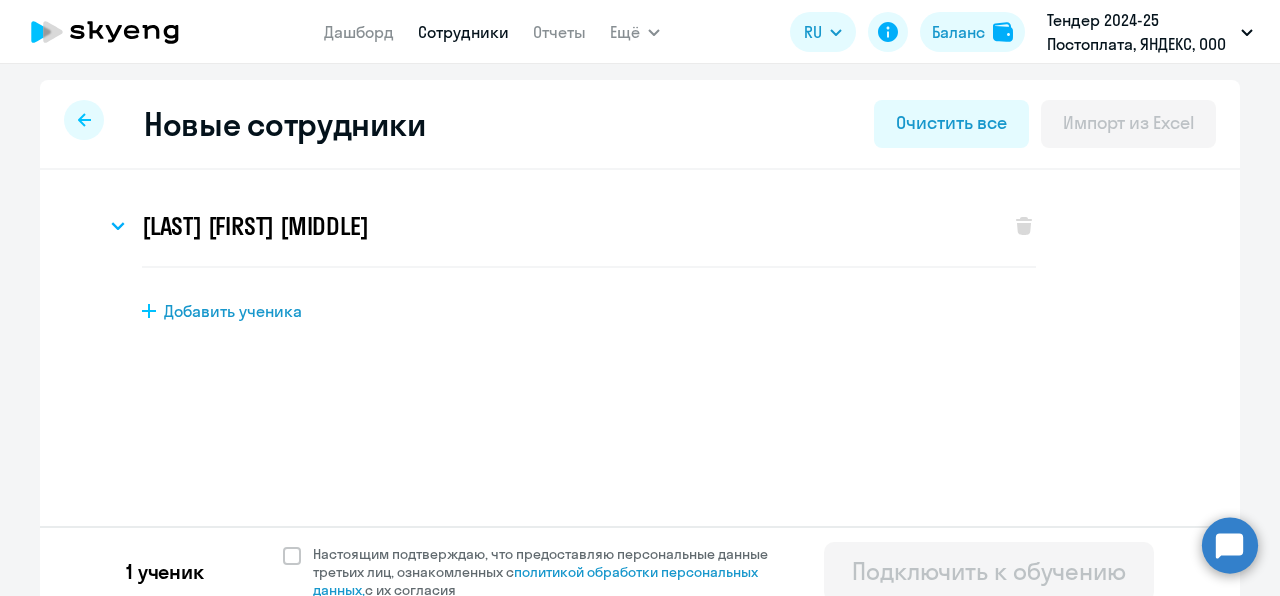scroll, scrollTop: 0, scrollLeft: 0, axis: both 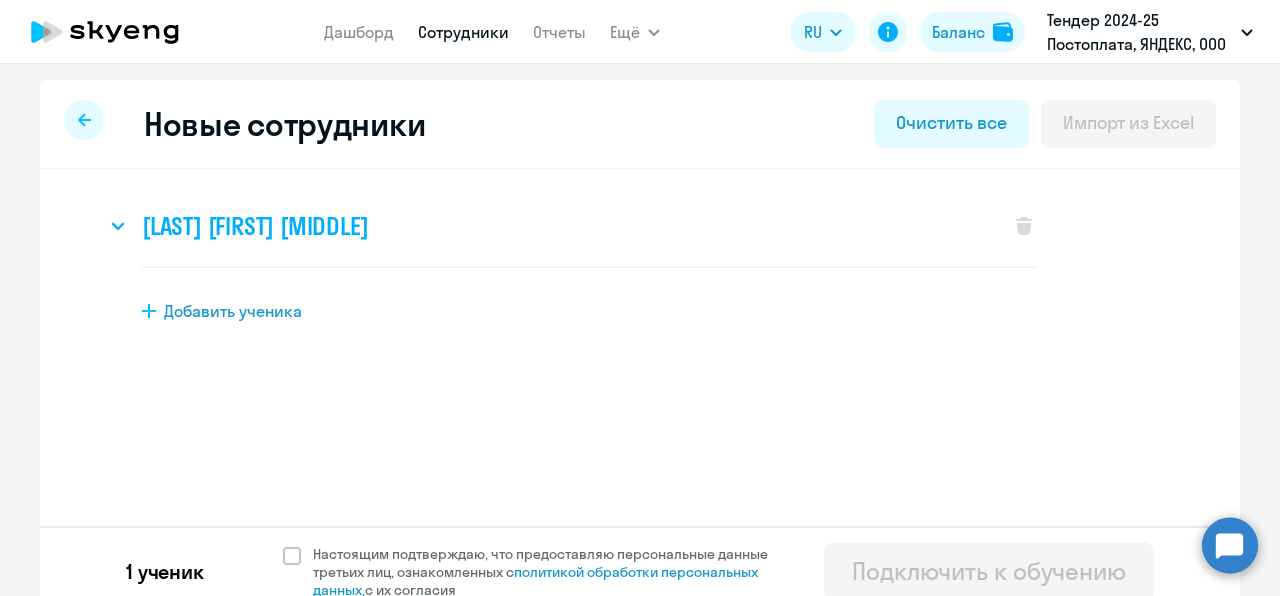 click on "[LAST] [FIRST] [MIDDLE]" 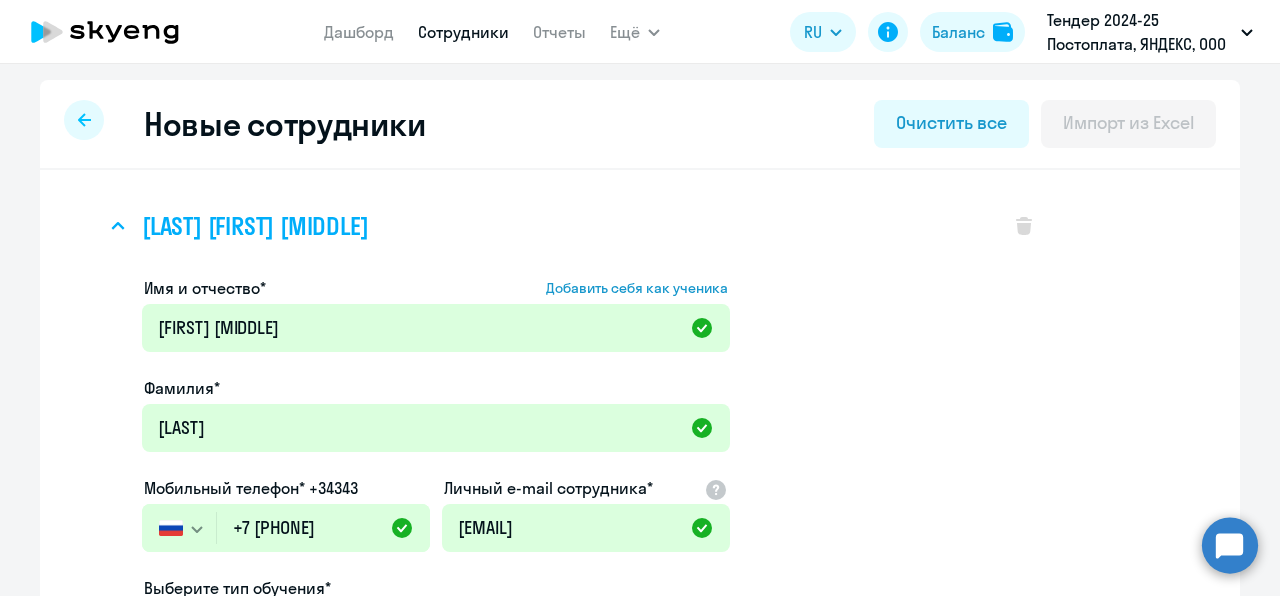 click on "[LAST] [FIRST] [MIDDLE]" 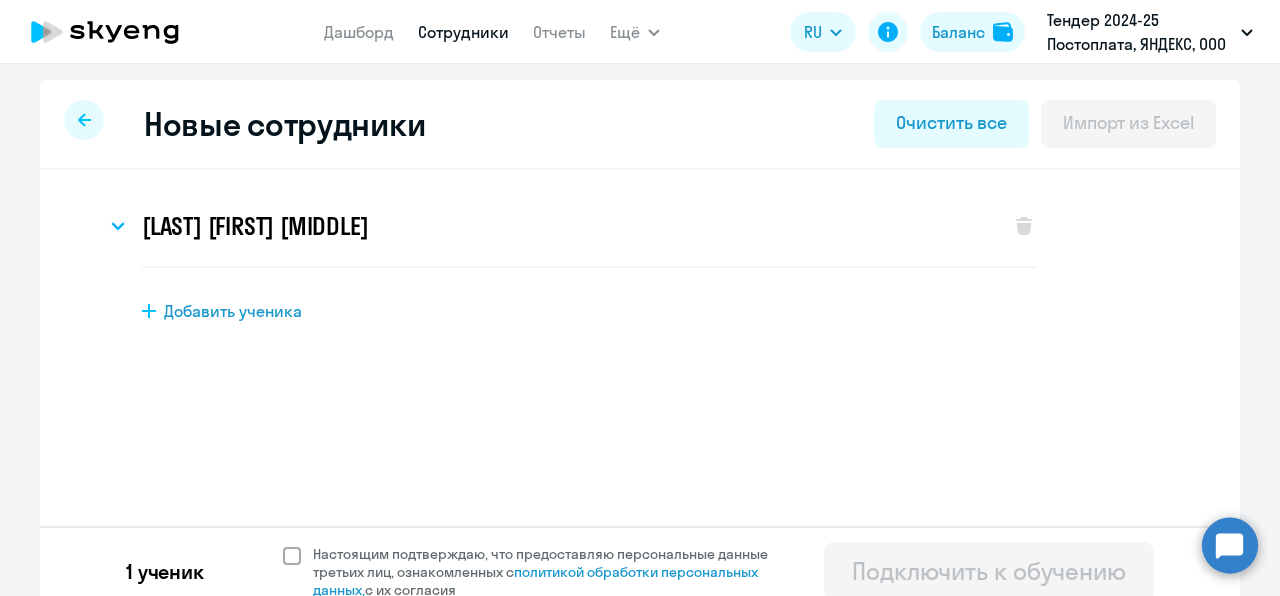 click 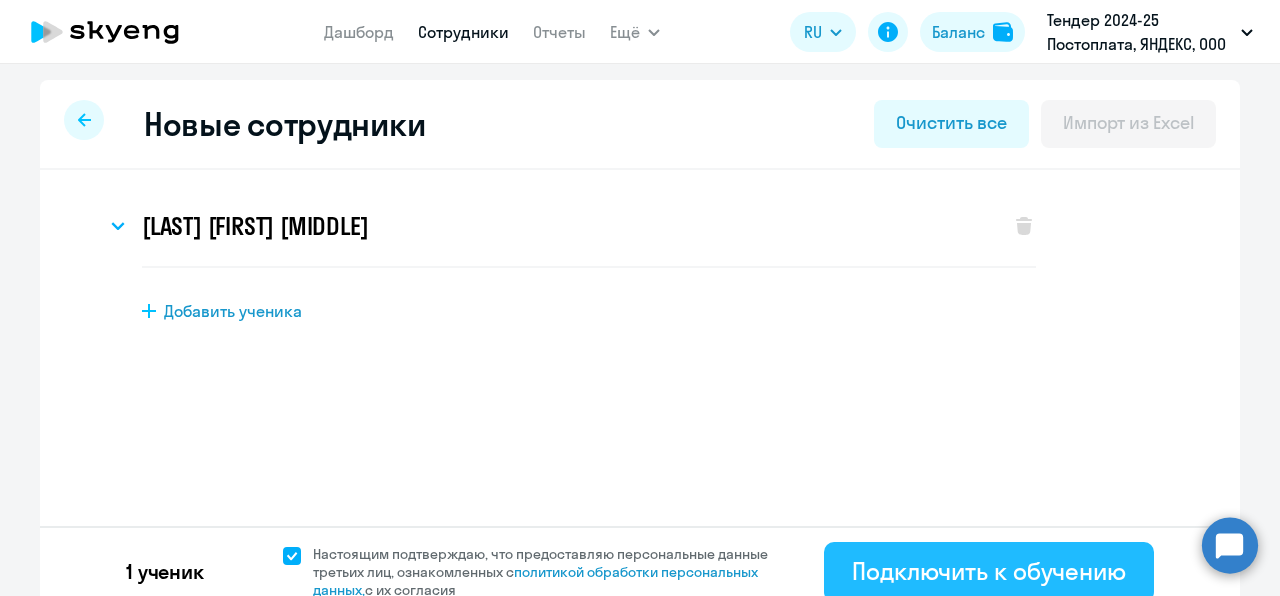 click on "Подключить к обучению" 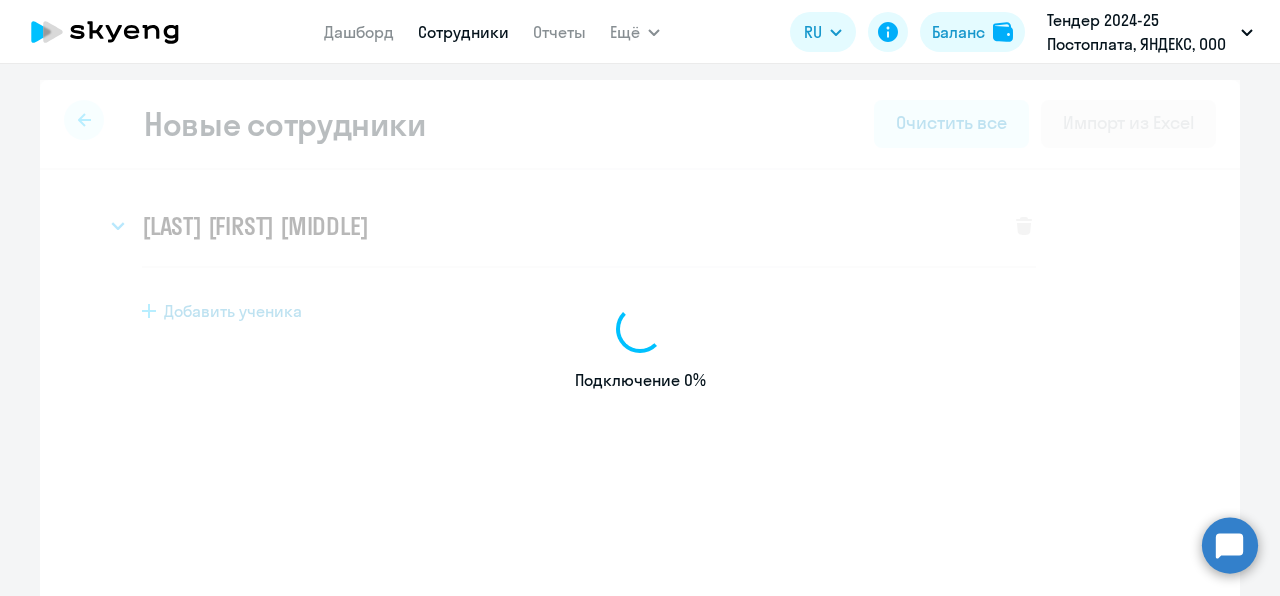 select on "english_adult_not_native_speaker" 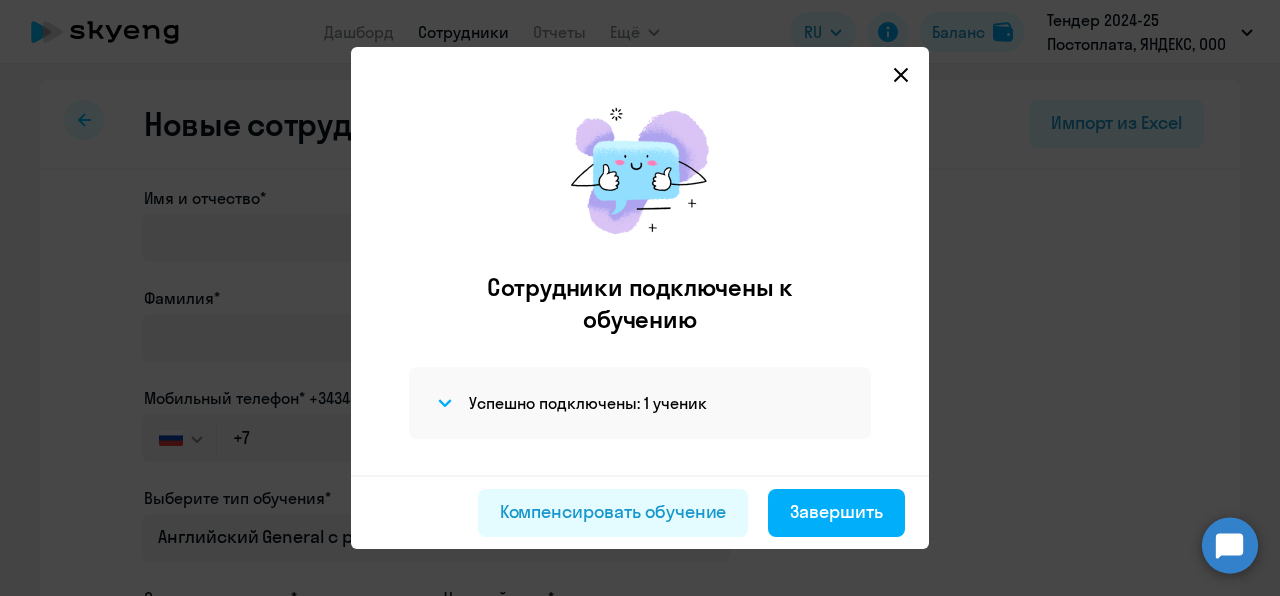 click 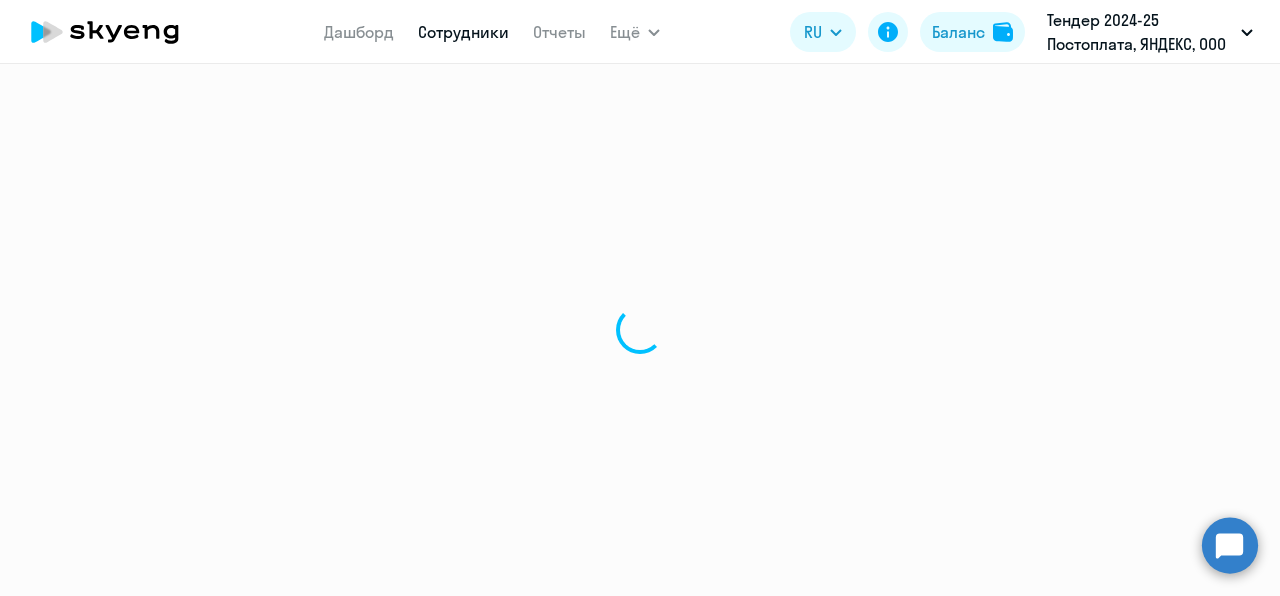 select on "30" 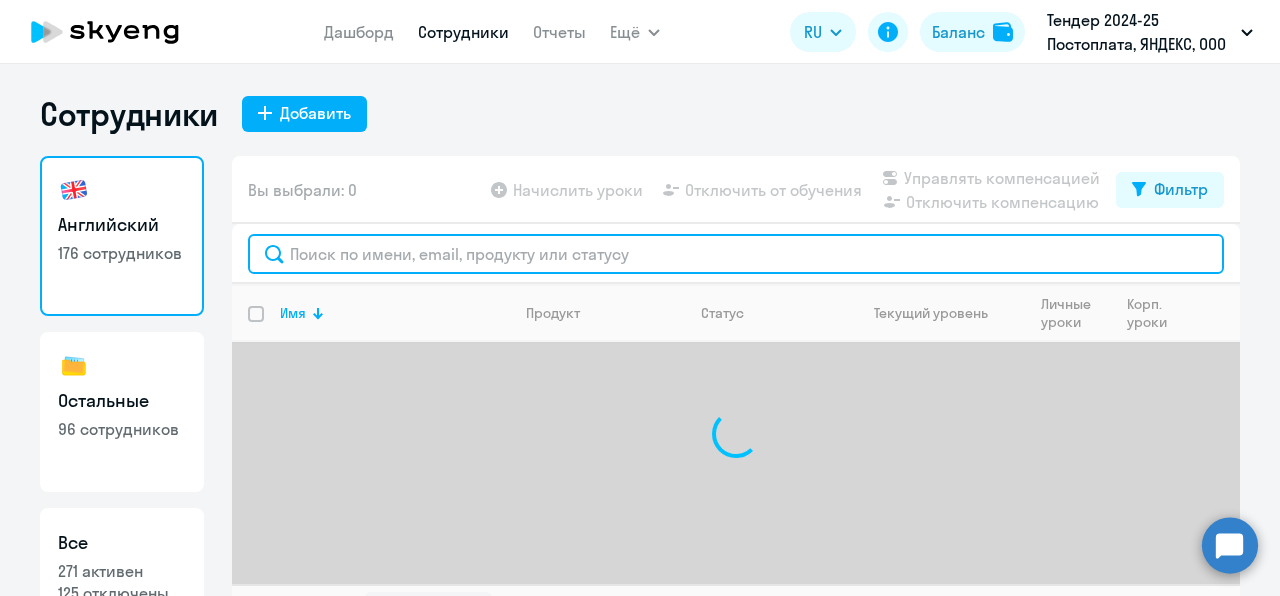 click 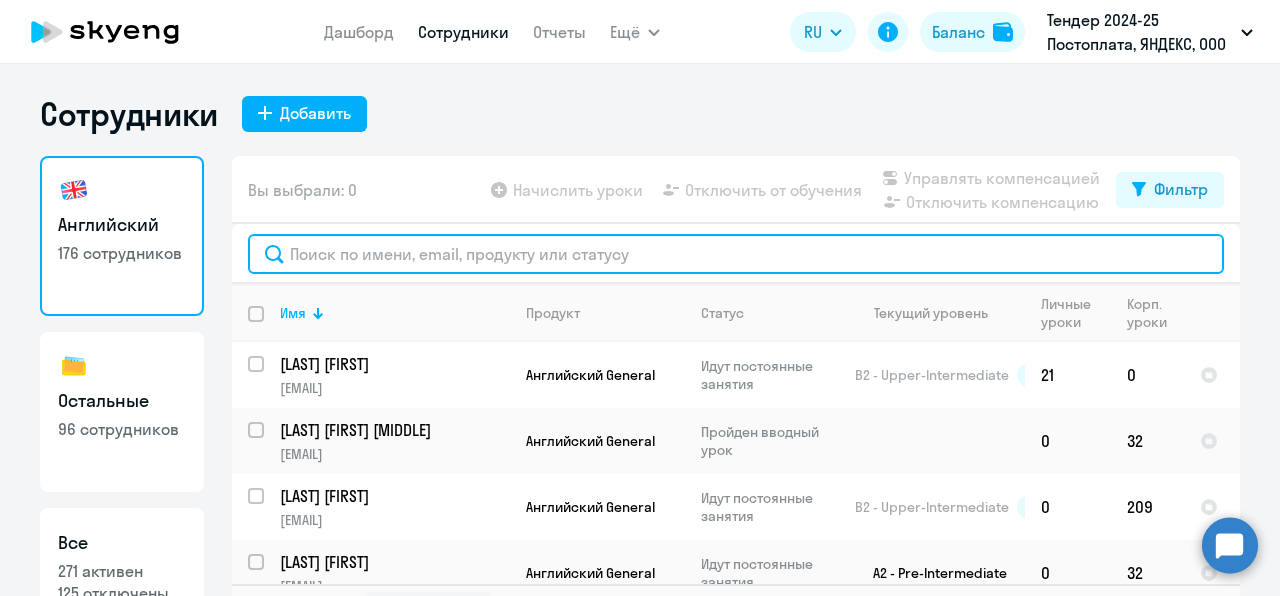paste on "[EMAIL]" 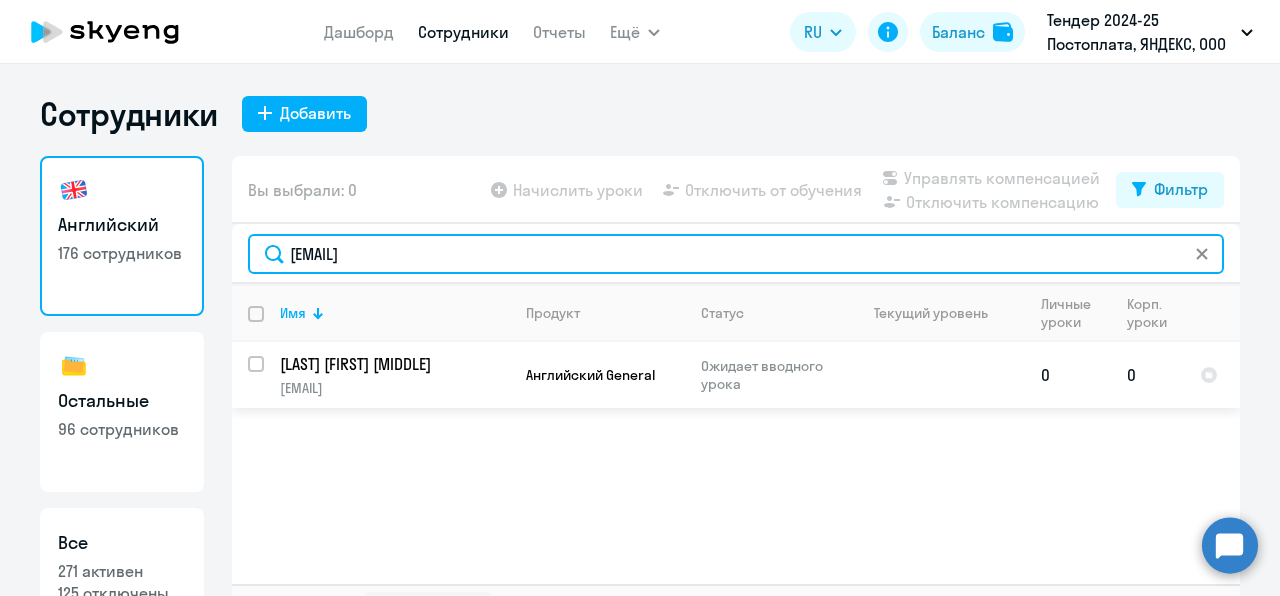 type on "[EMAIL]" 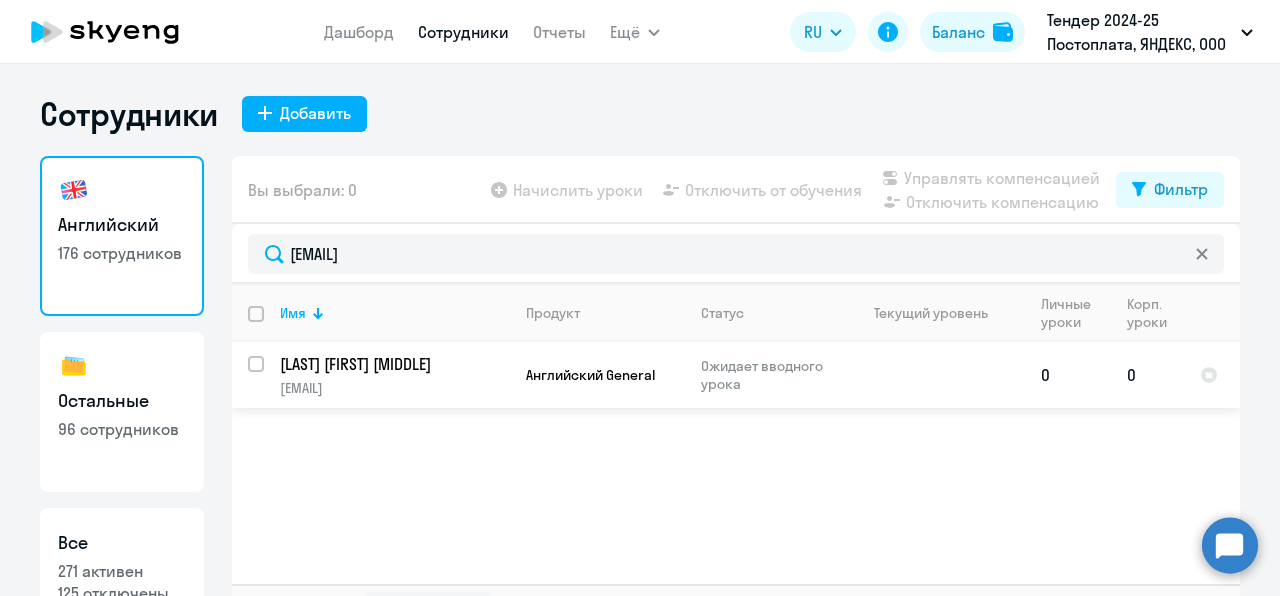click on "[EMAIL]" 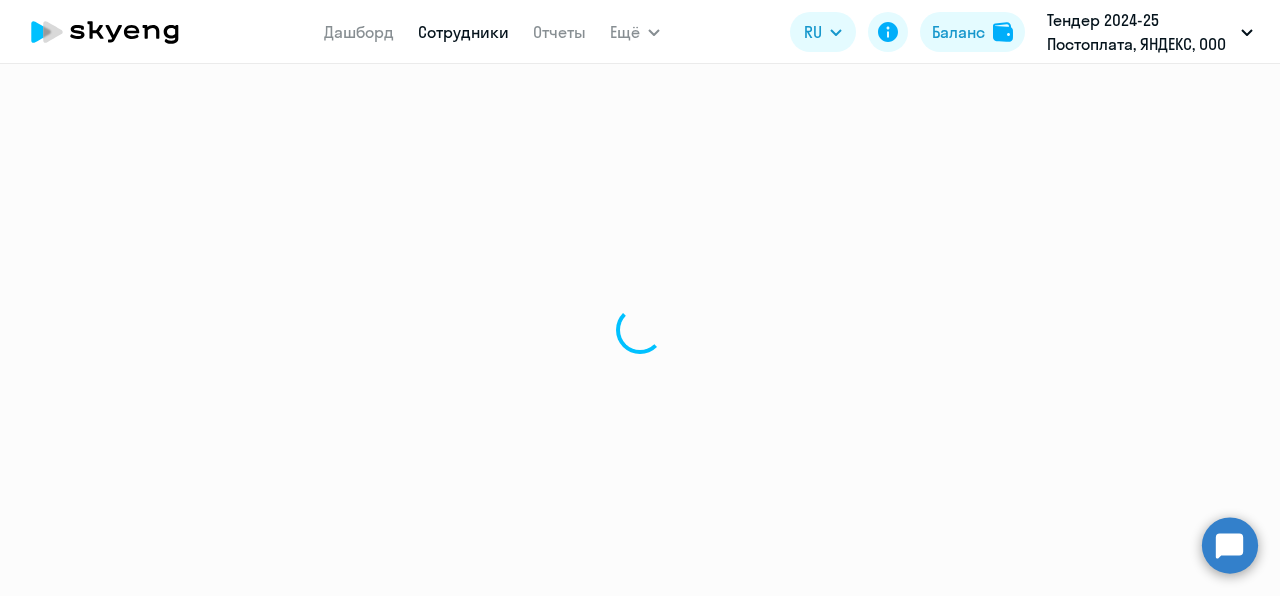 select on "english" 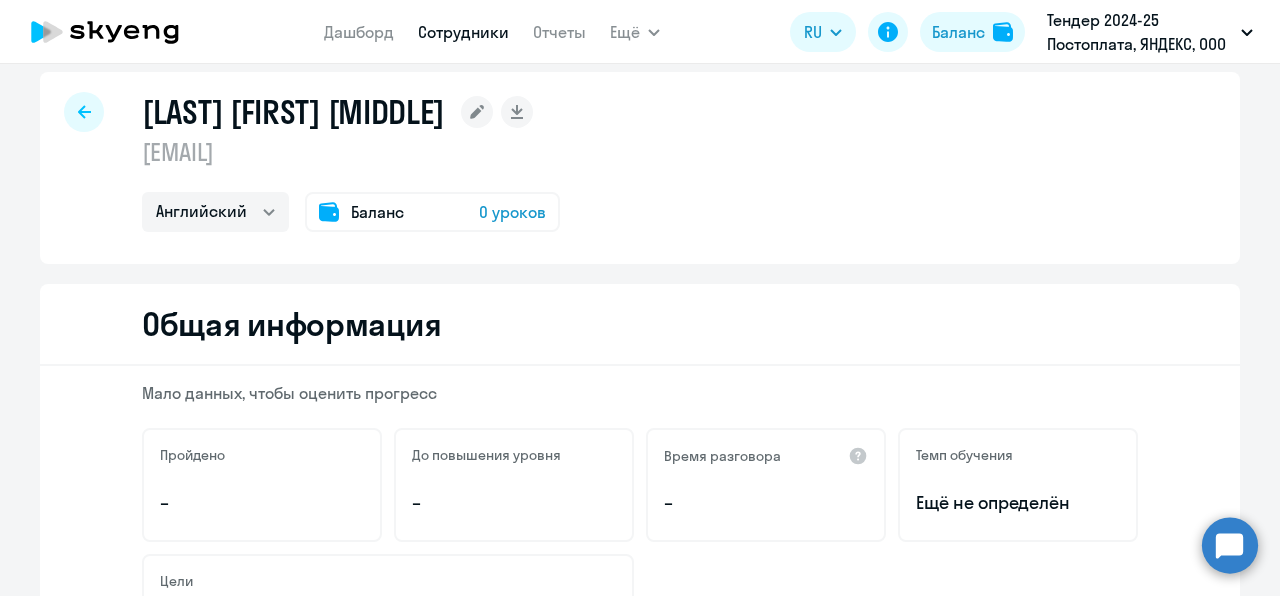 scroll, scrollTop: 0, scrollLeft: 0, axis: both 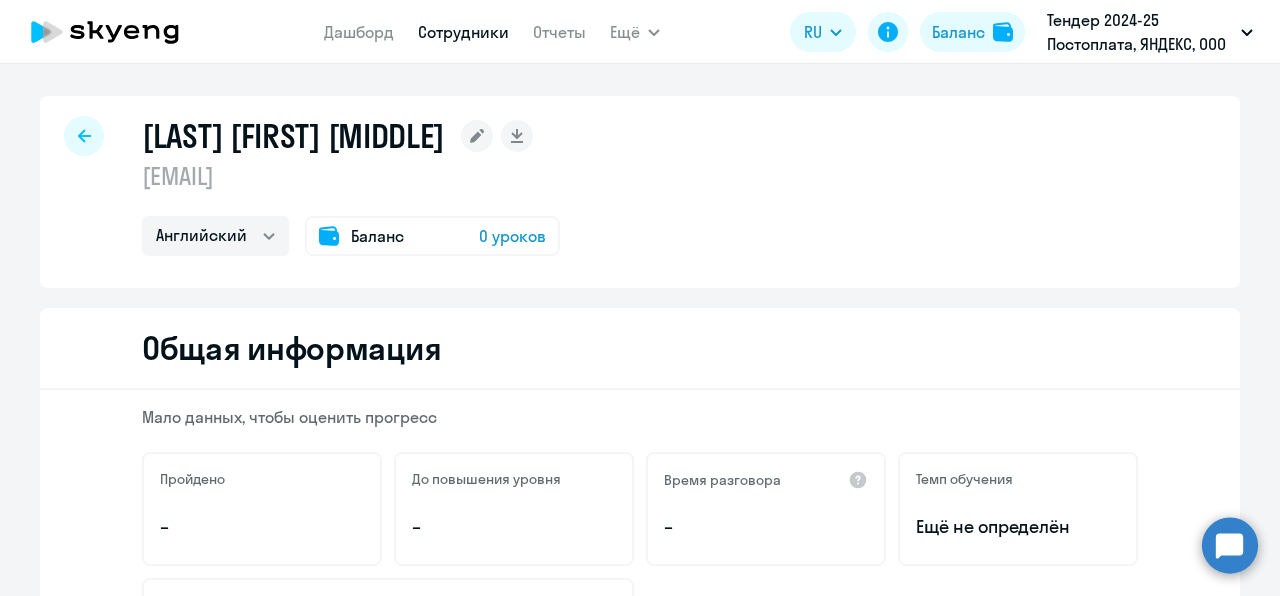click on "0 уроков" 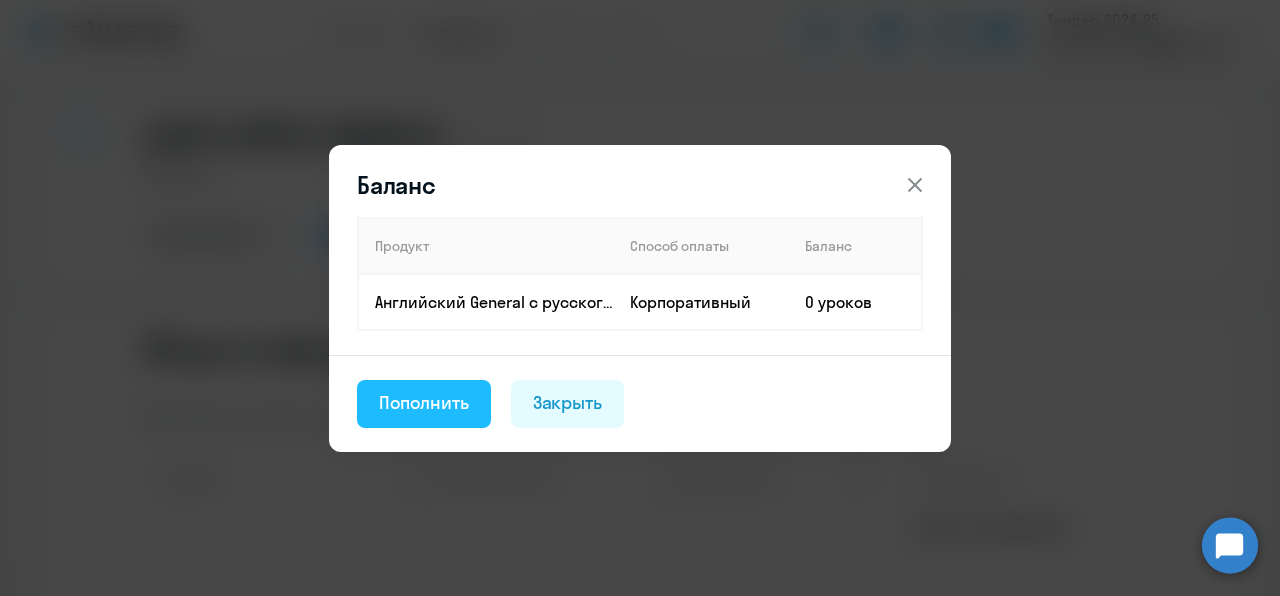 click on "Пополнить" at bounding box center (424, 403) 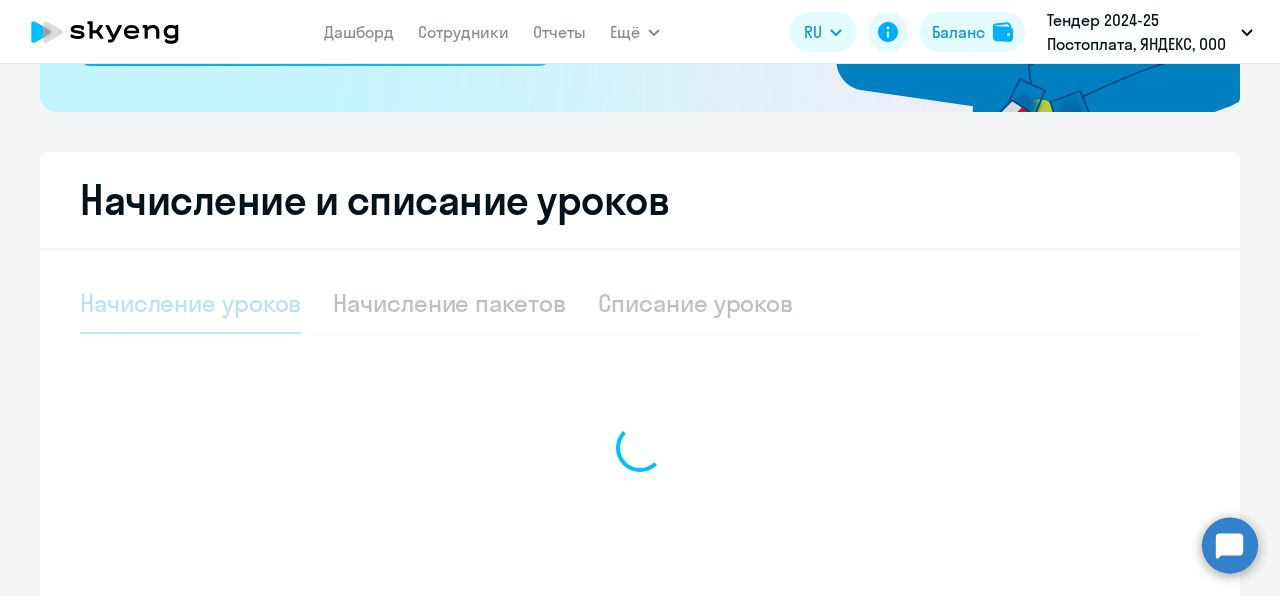 select on "10" 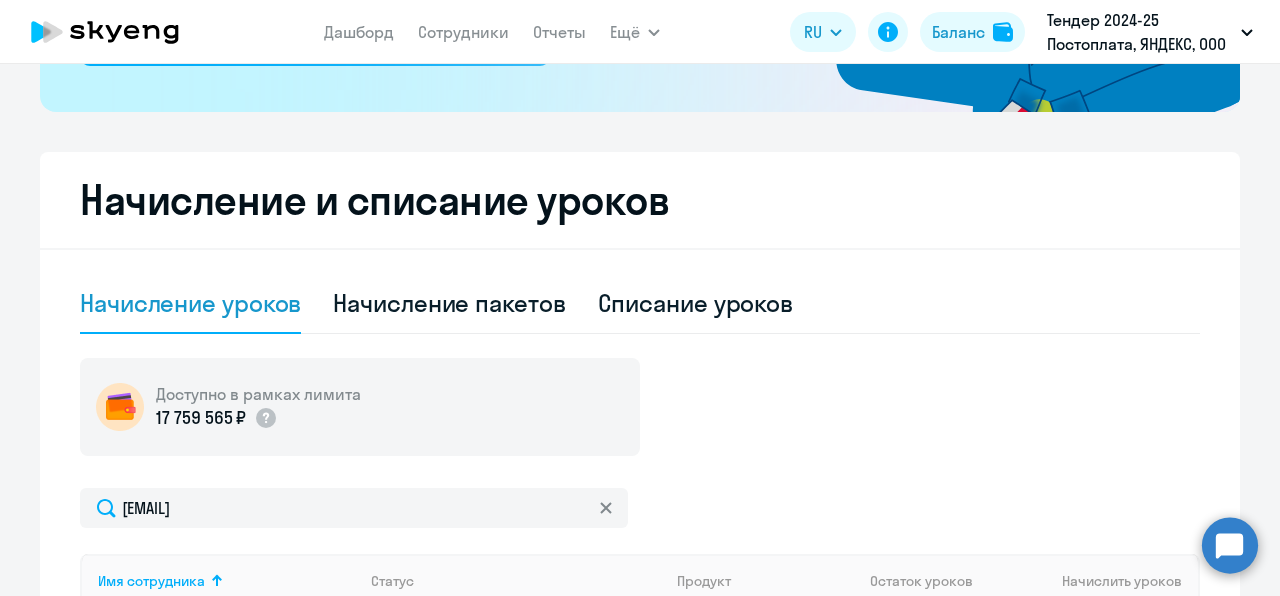 scroll, scrollTop: 493, scrollLeft: 0, axis: vertical 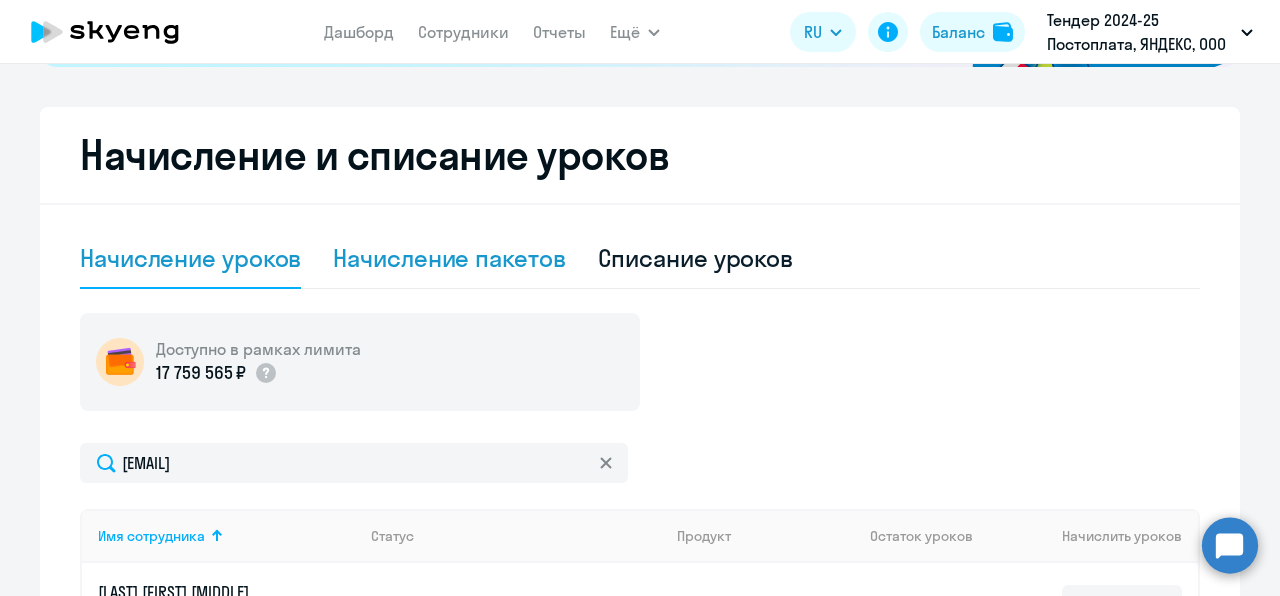 click on "Начисление пакетов" 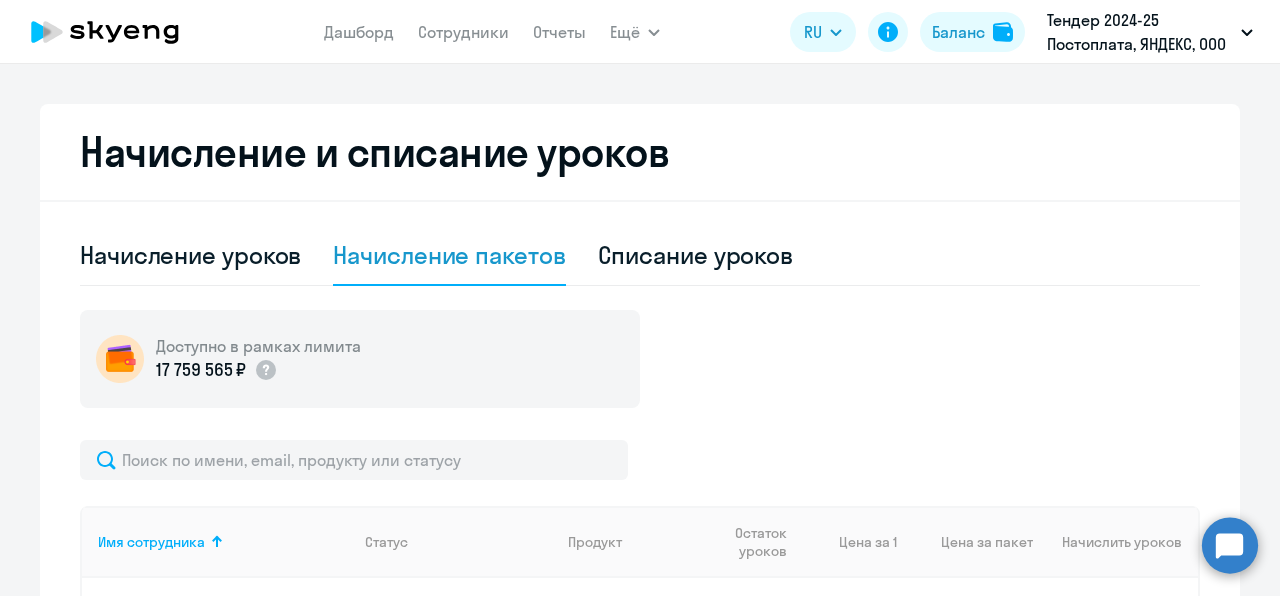 scroll, scrollTop: 485, scrollLeft: 0, axis: vertical 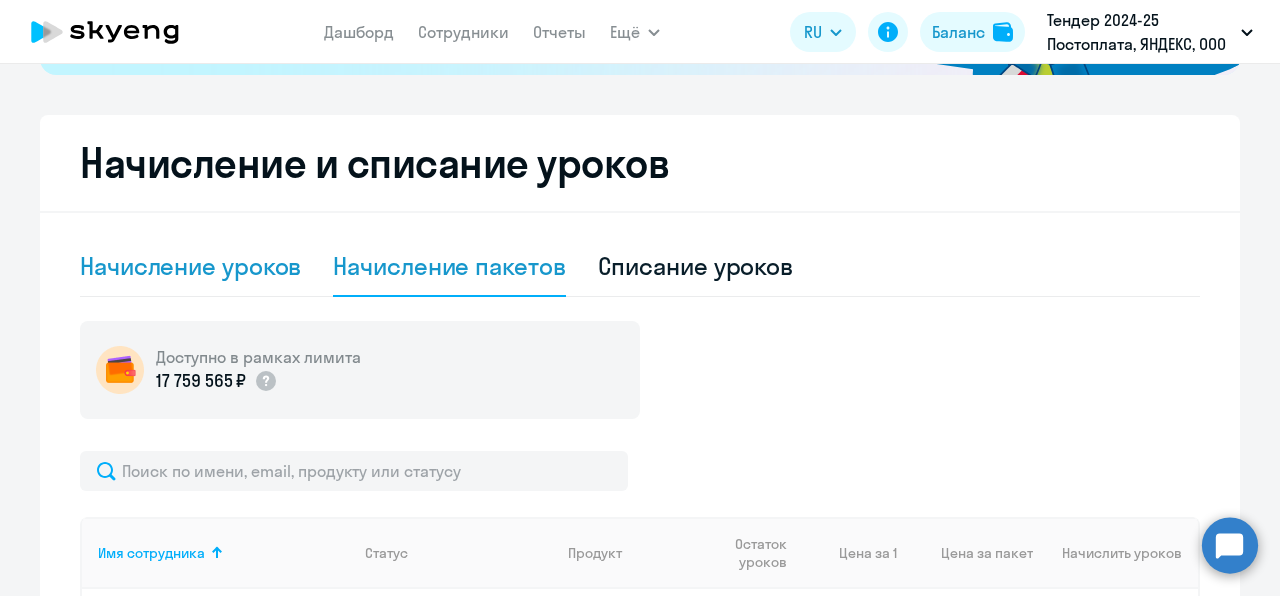 click on "Начисление уроков" 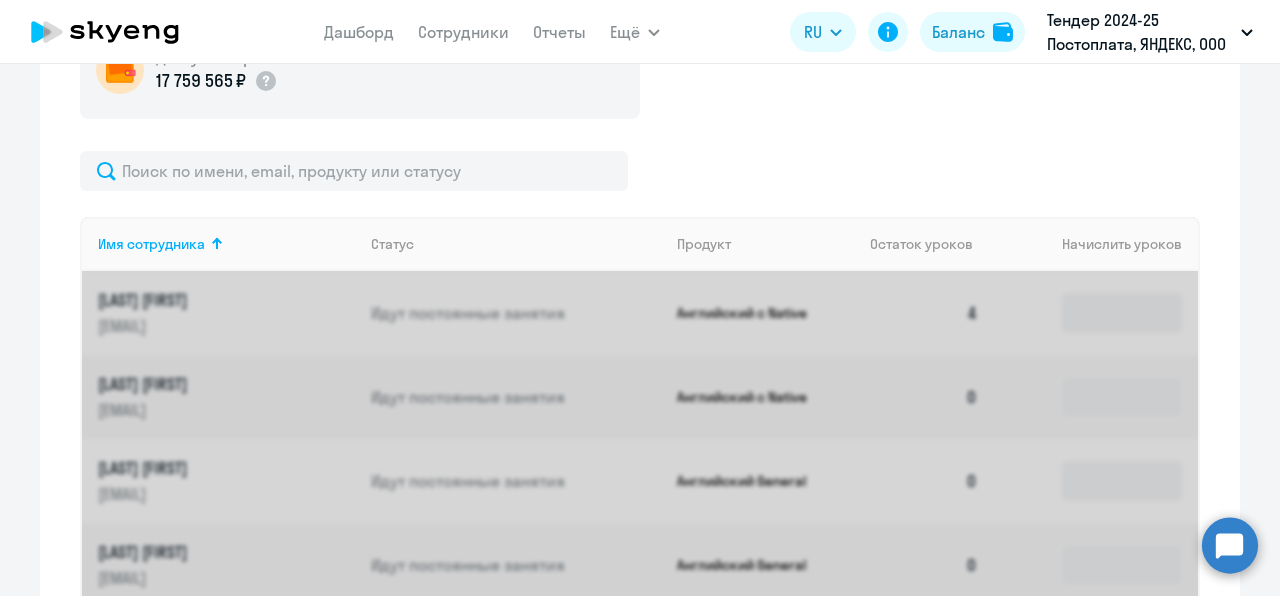 scroll, scrollTop: 797, scrollLeft: 0, axis: vertical 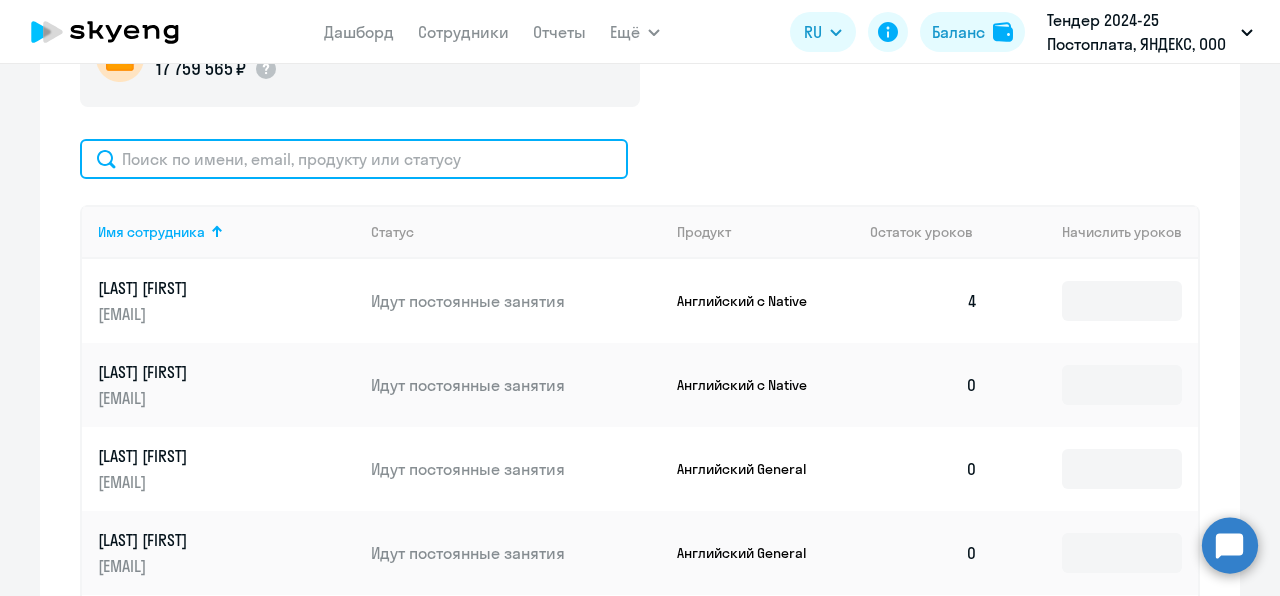 click 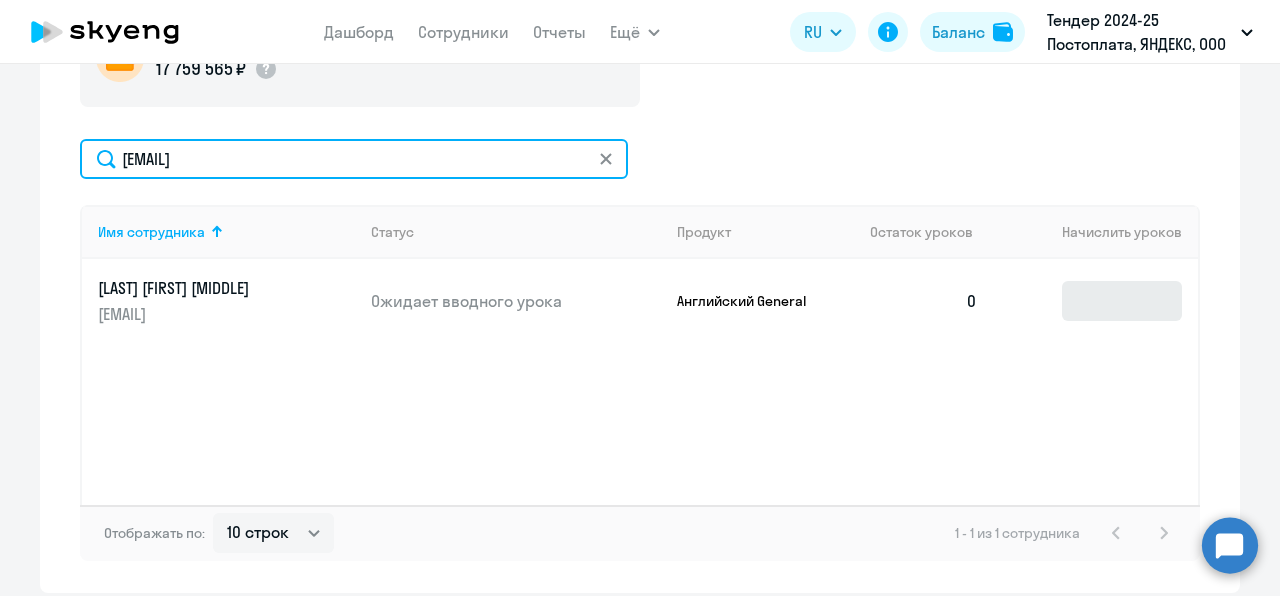 type on "[EMAIL]" 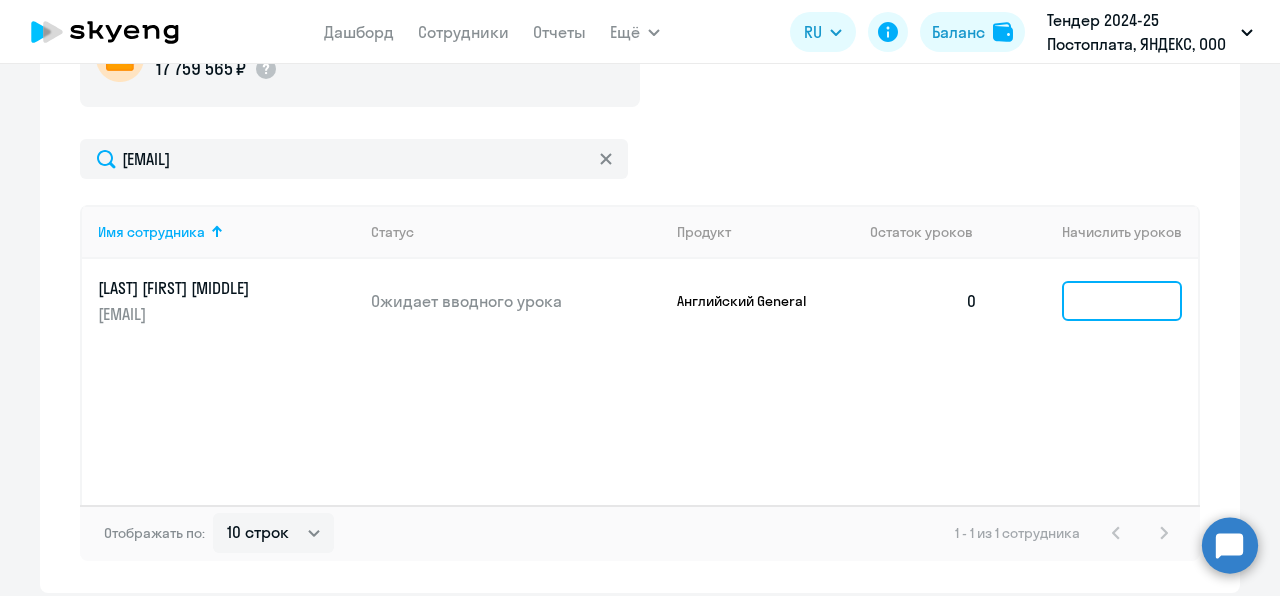 click 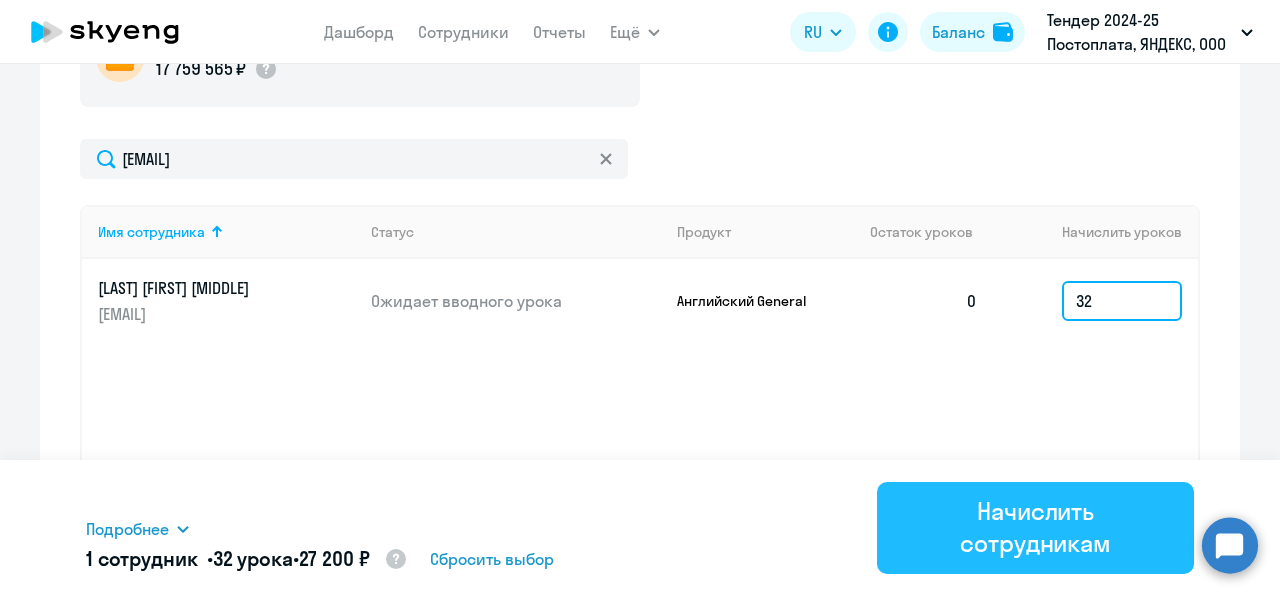 type on "32" 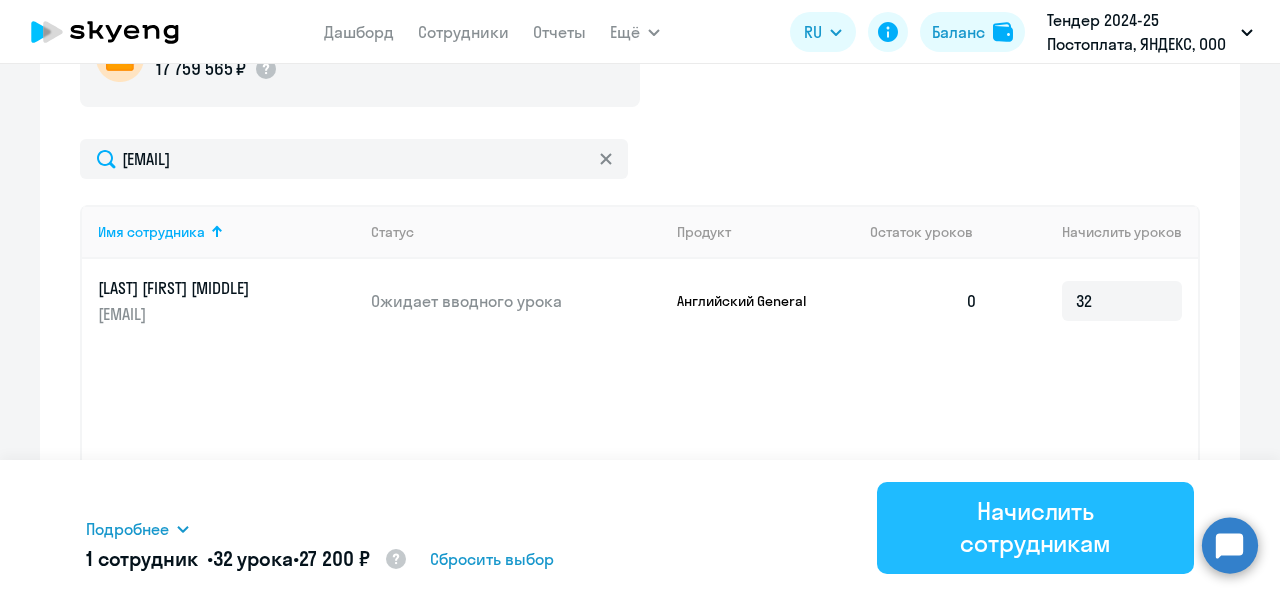 click on "Начислить сотрудникам" at bounding box center (1035, 527) 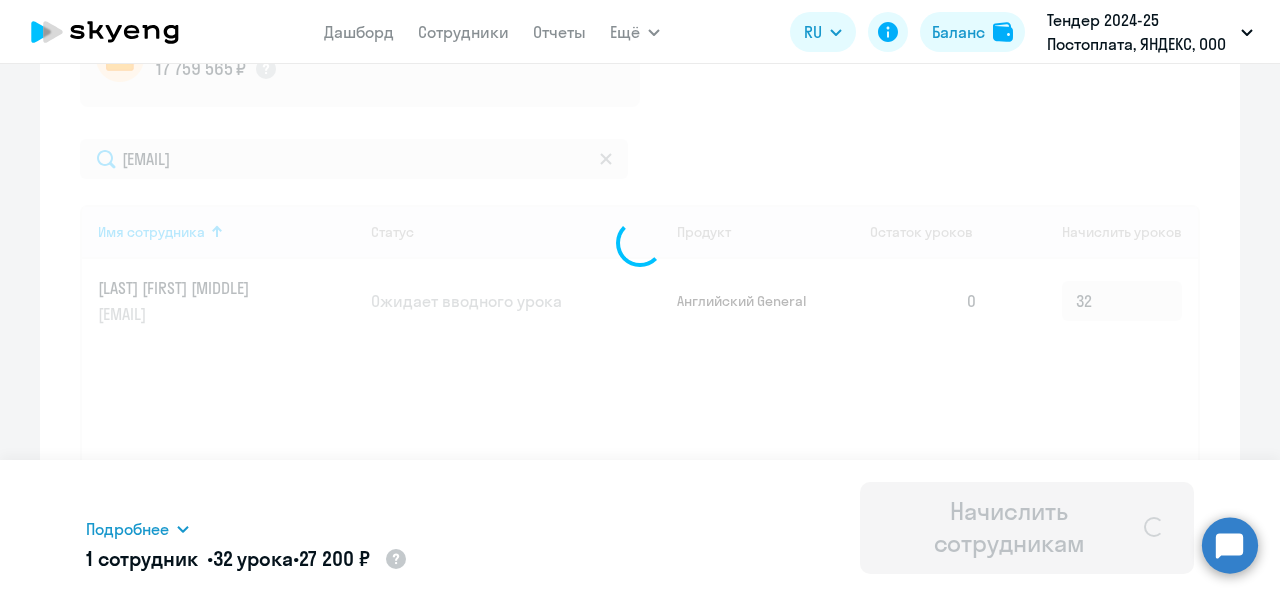 type 